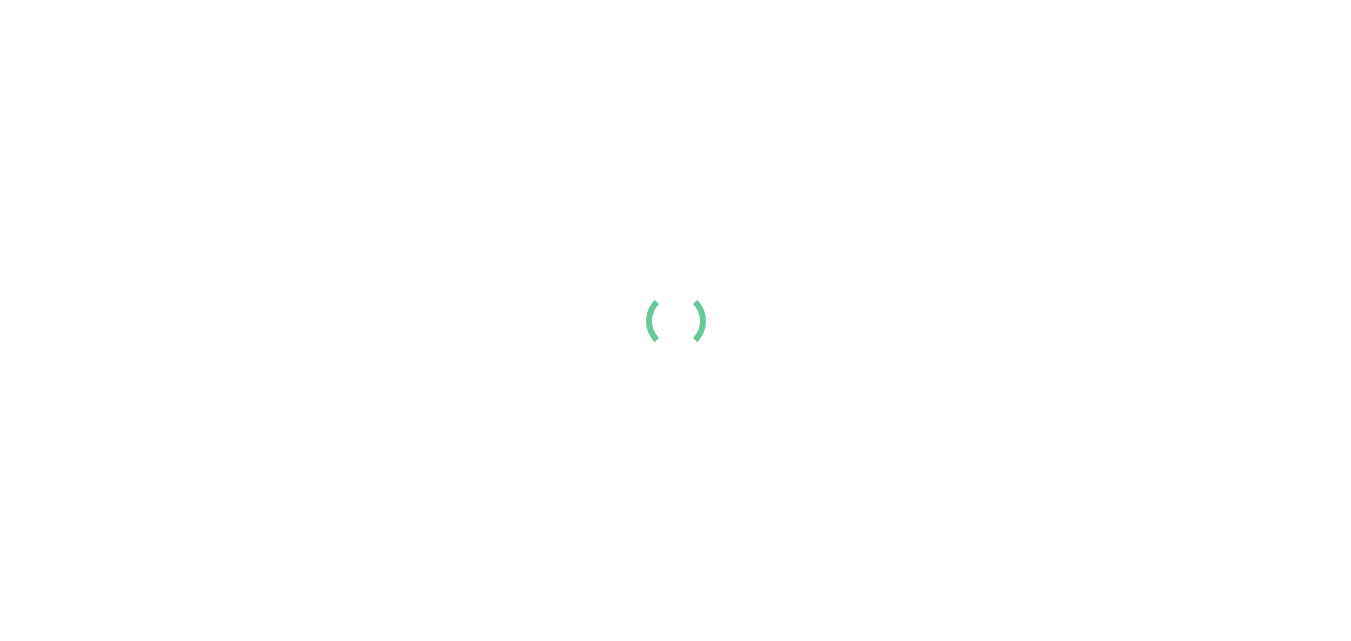 scroll, scrollTop: 0, scrollLeft: 0, axis: both 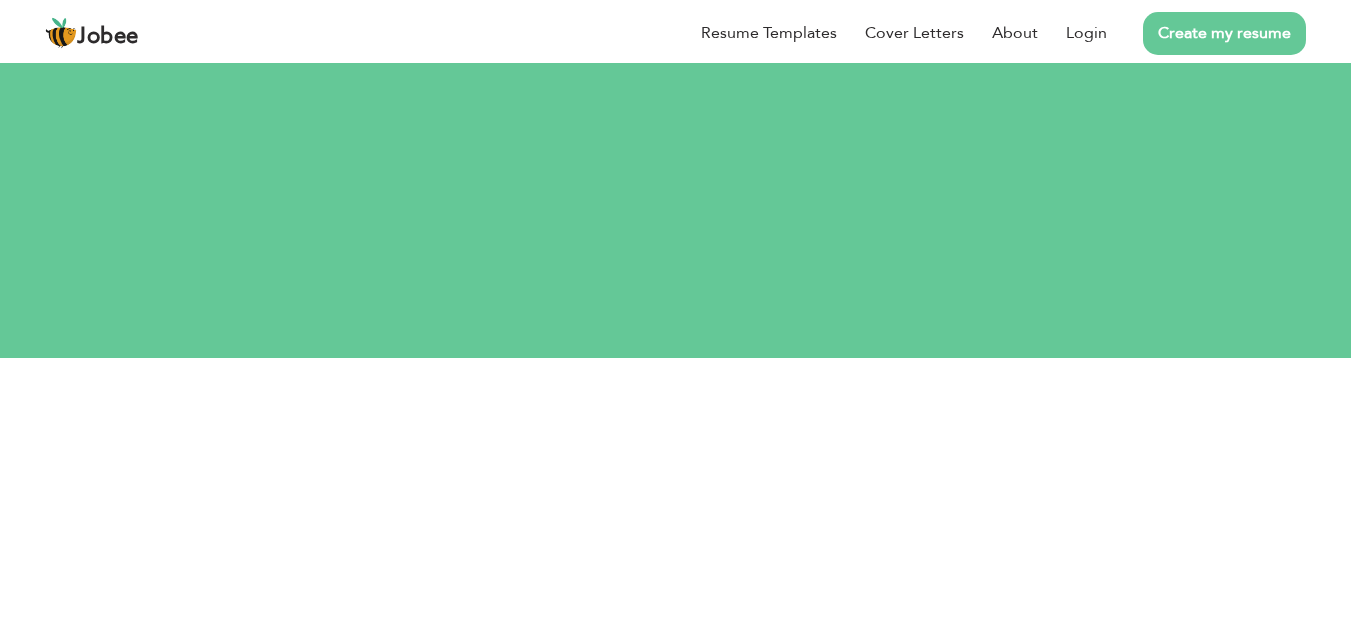 click on "Let's do this!" at bounding box center (676, 224) 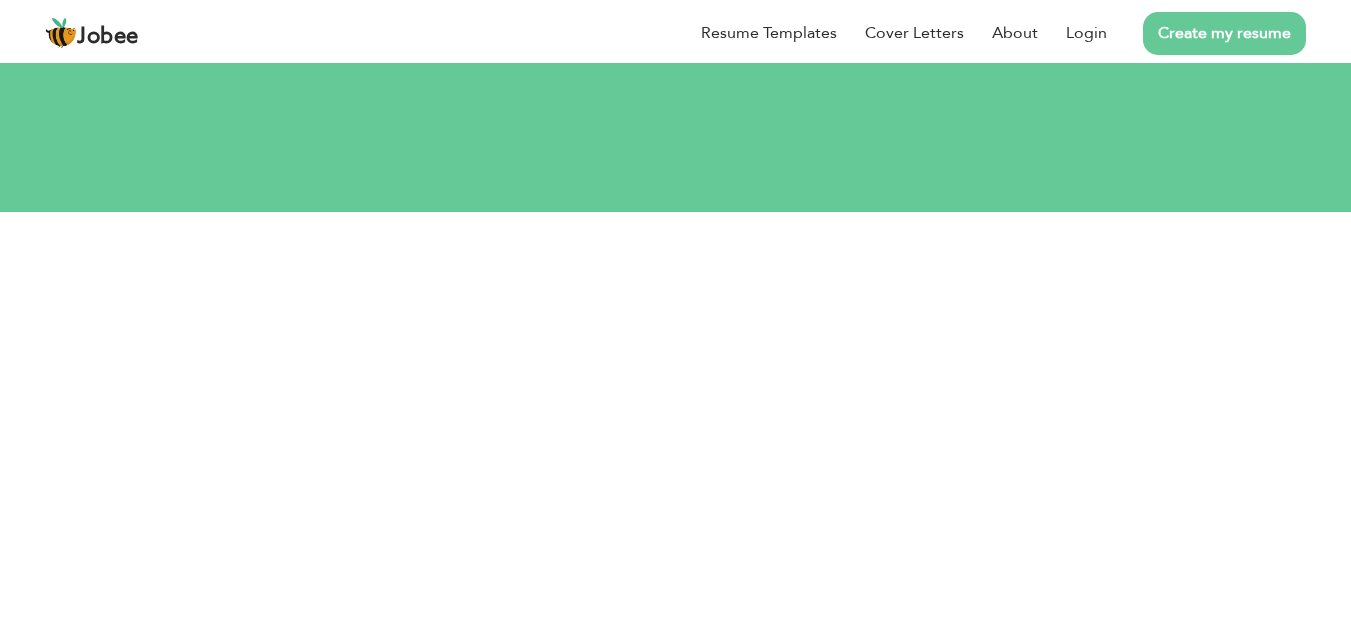 scroll, scrollTop: 166, scrollLeft: 0, axis: vertical 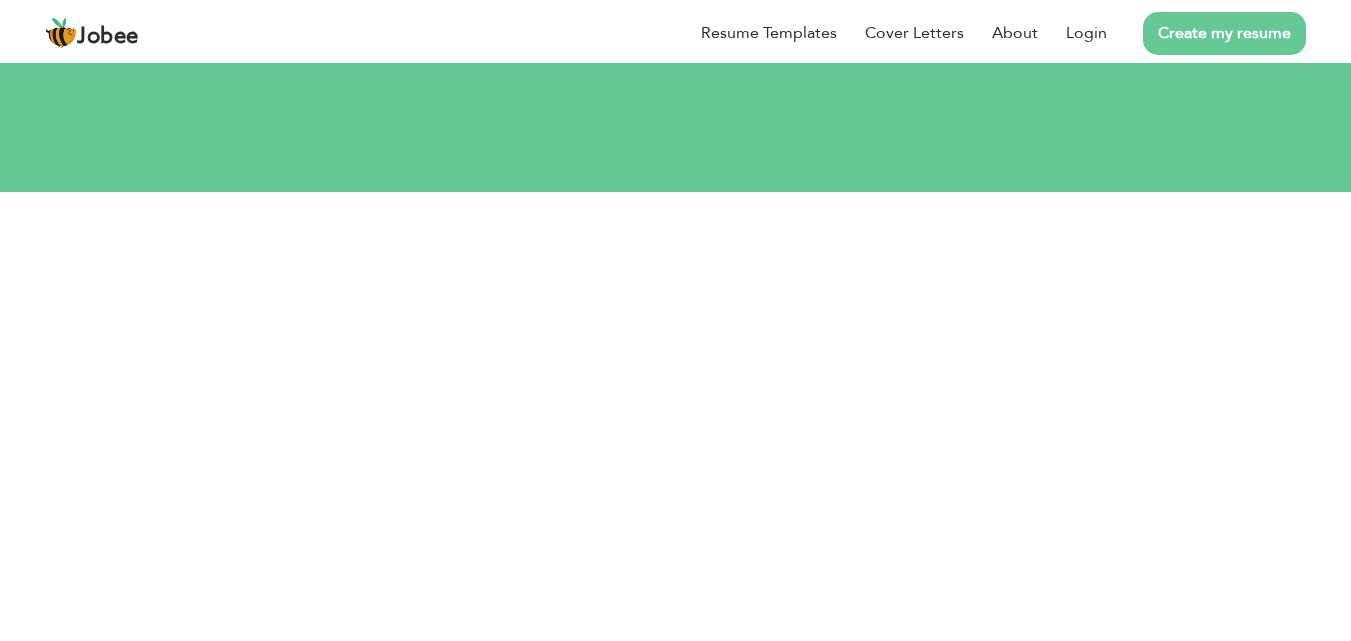 click on "Login
Don't have an account?   Register
Forgot password?
Login with Google" at bounding box center (675, 347) 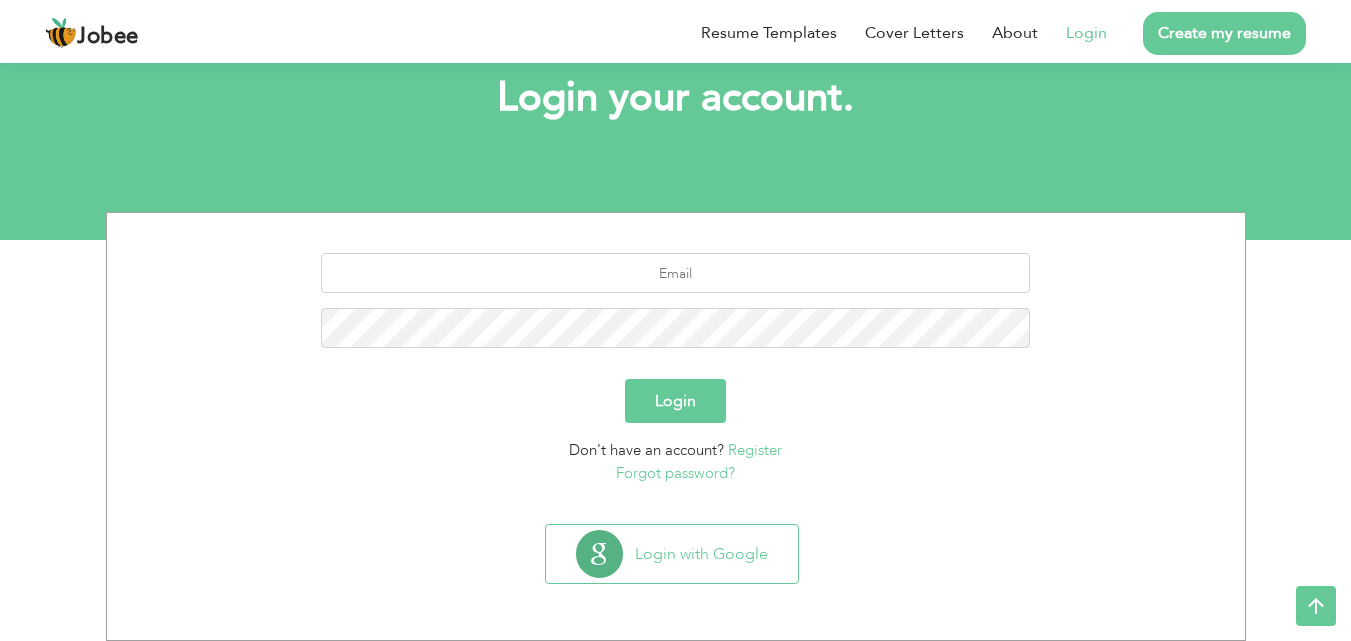 scroll, scrollTop: 118, scrollLeft: 0, axis: vertical 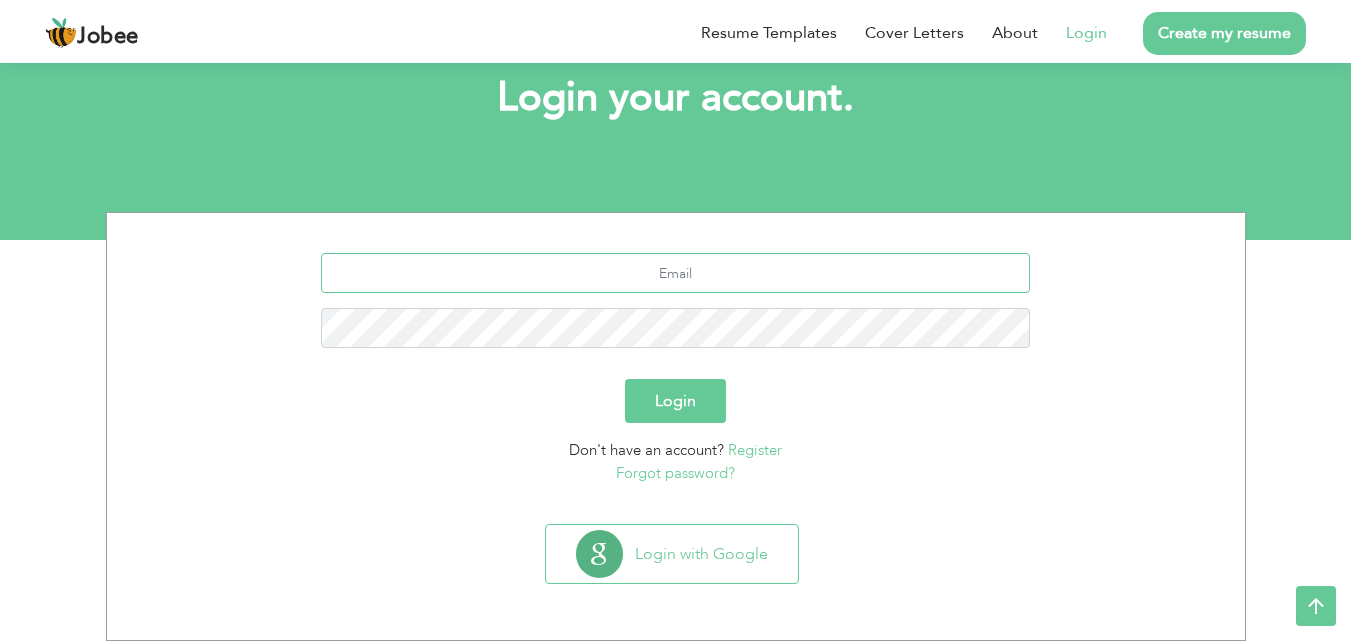 click at bounding box center [675, 273] 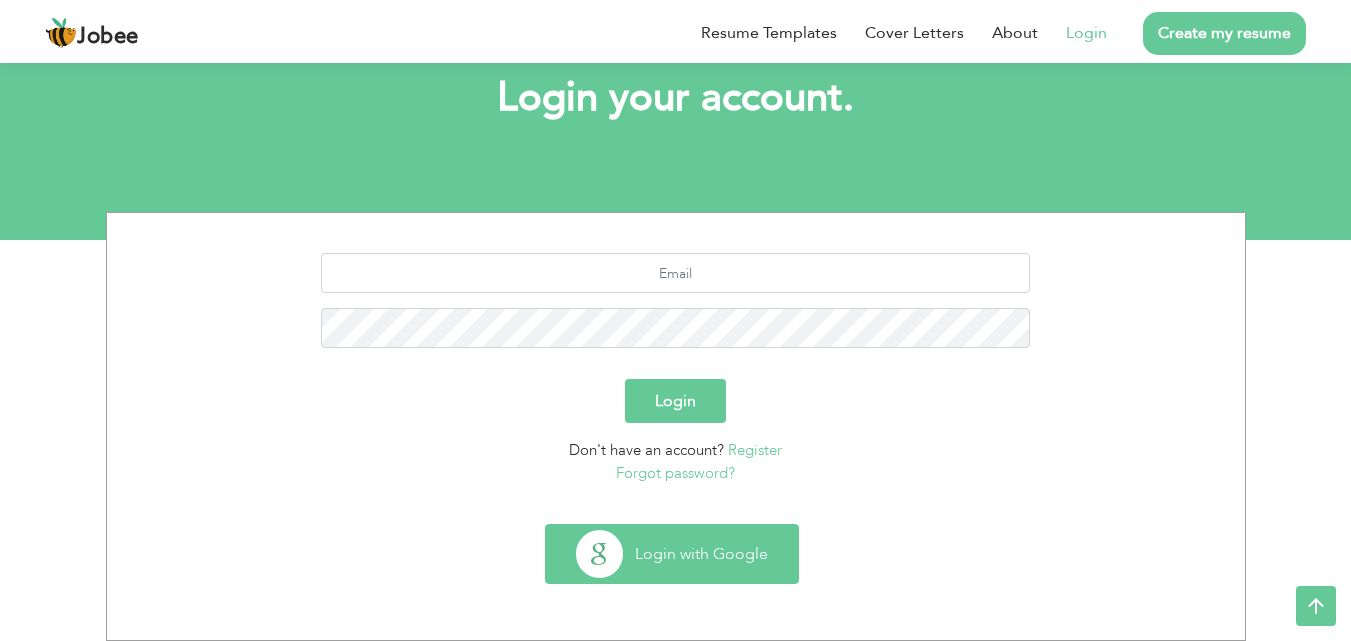 click on "Login with Google" at bounding box center (672, 554) 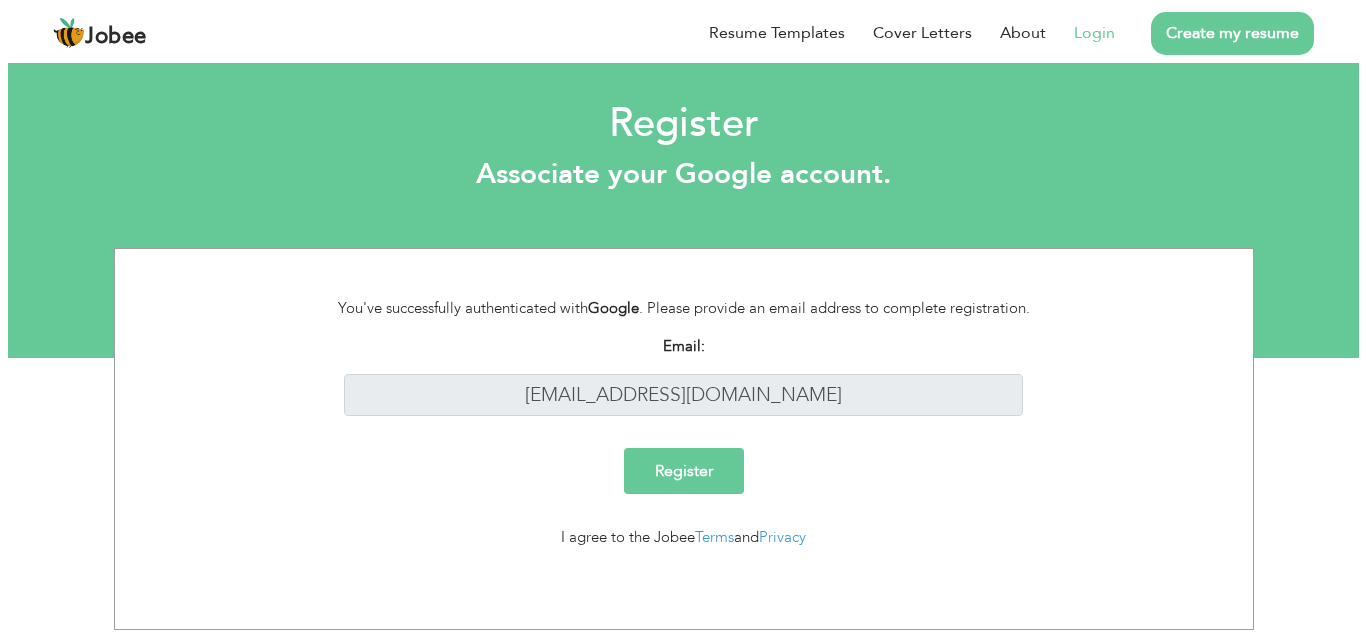 scroll, scrollTop: 0, scrollLeft: 0, axis: both 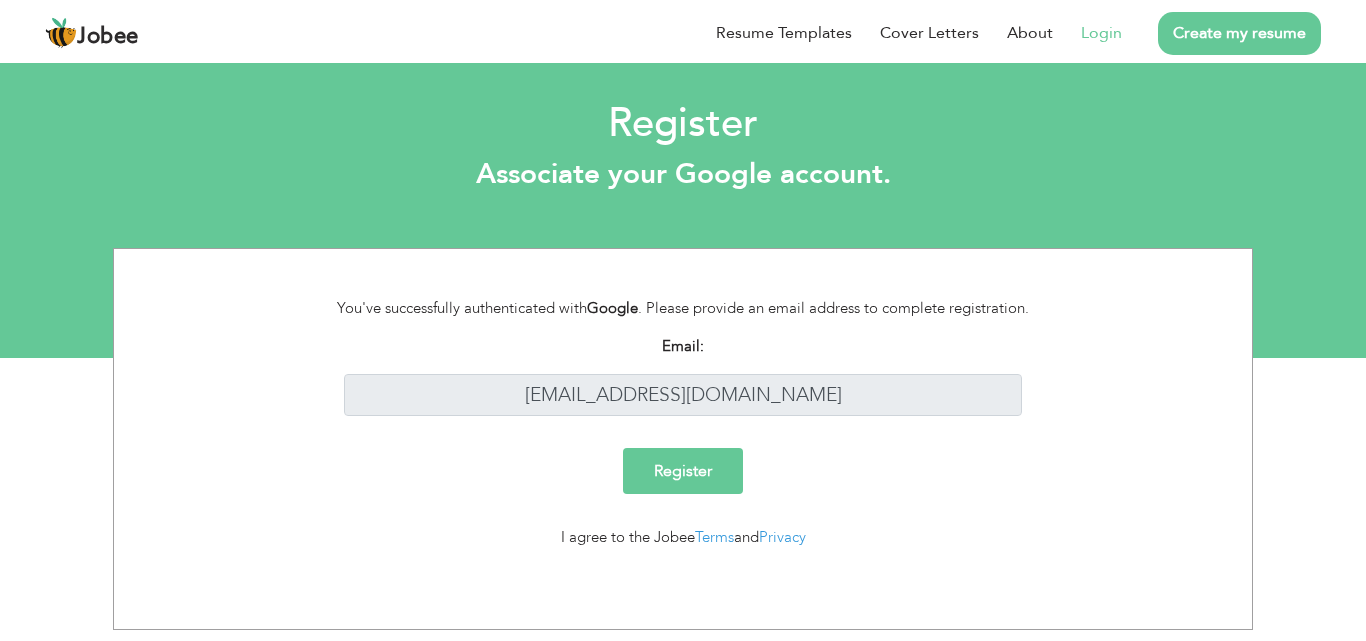 click on "Register" at bounding box center (683, 471) 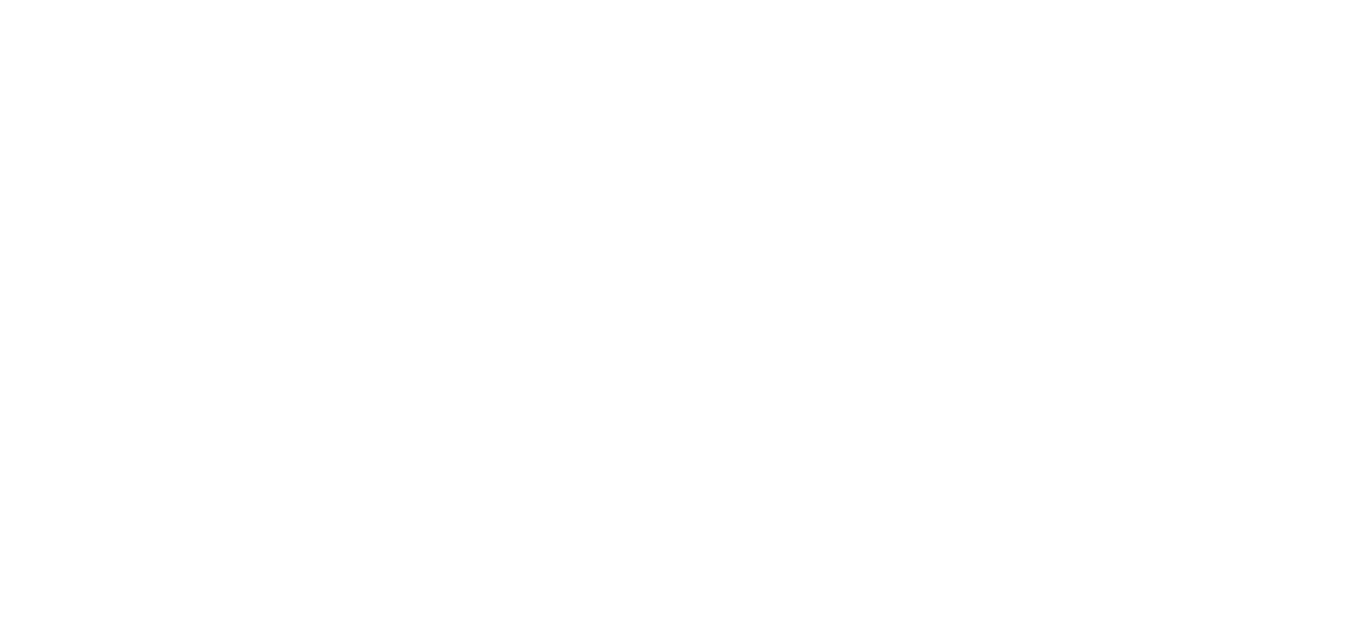 scroll, scrollTop: 0, scrollLeft: 0, axis: both 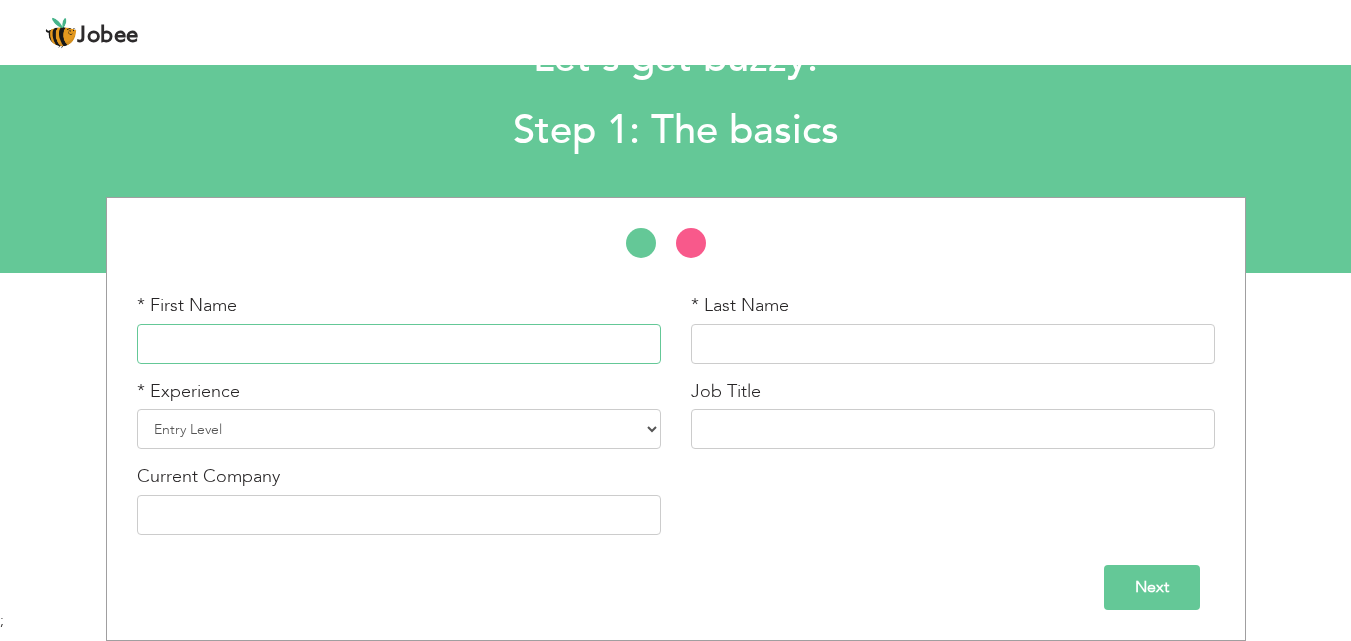 click at bounding box center (399, 344) 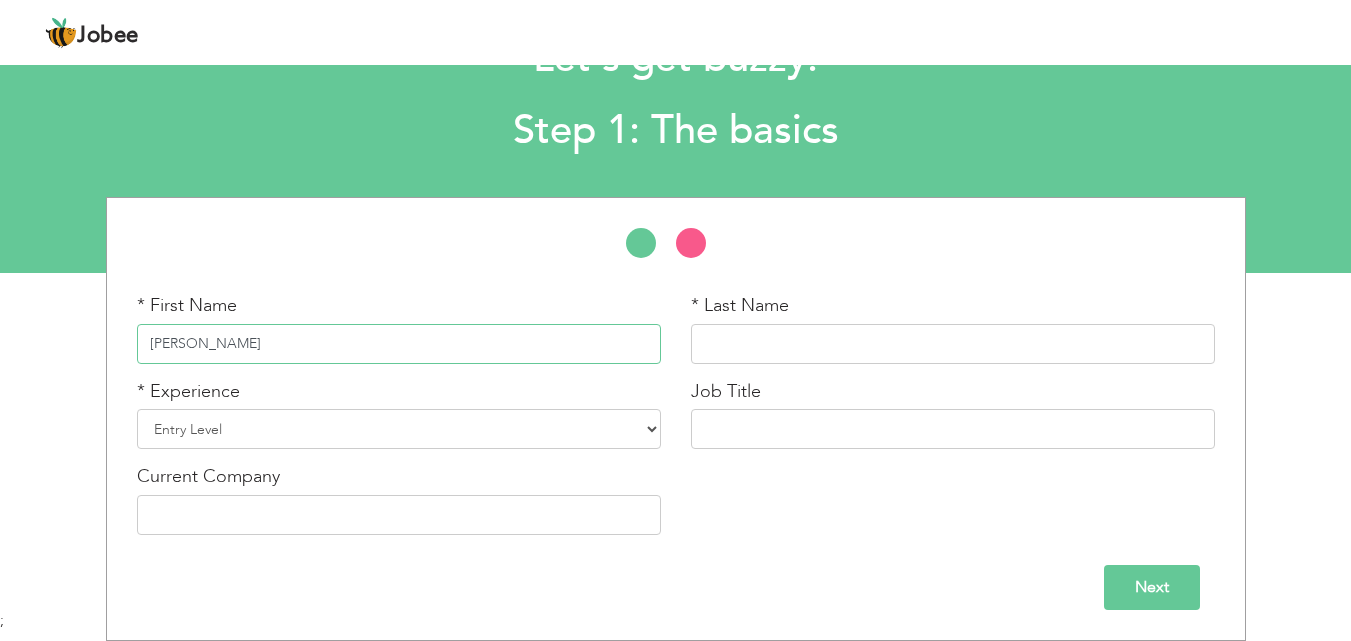 type on "[PERSON_NAME]" 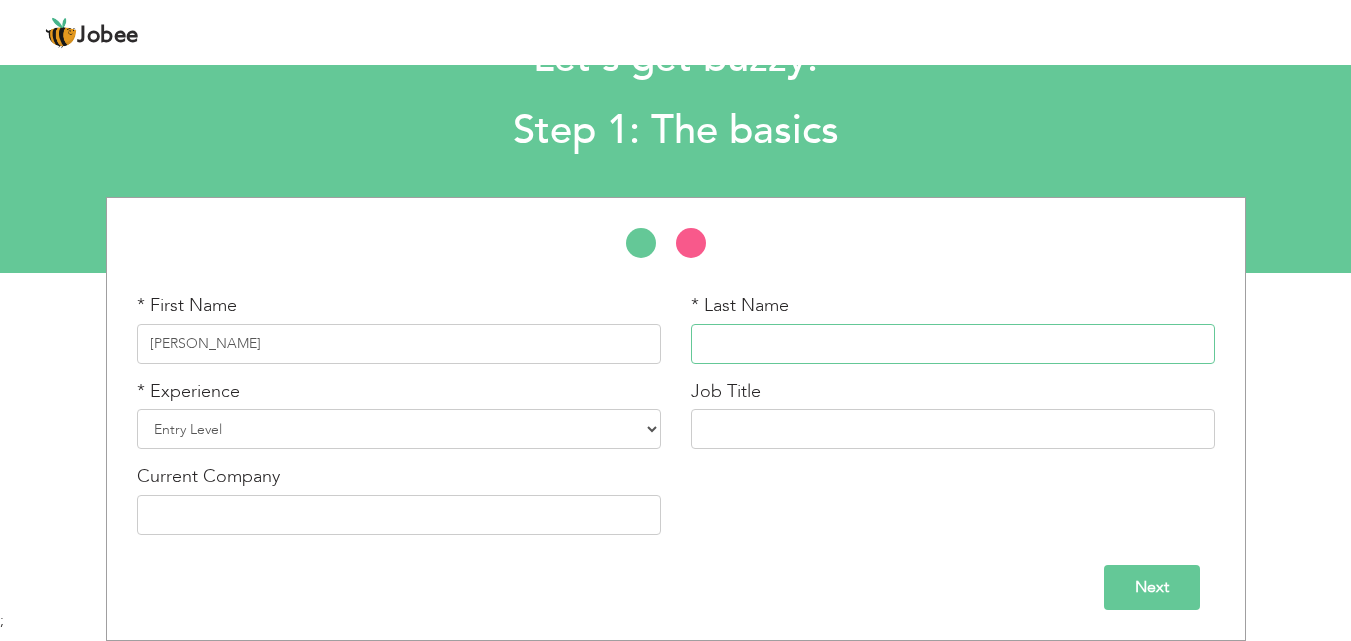 click at bounding box center (953, 344) 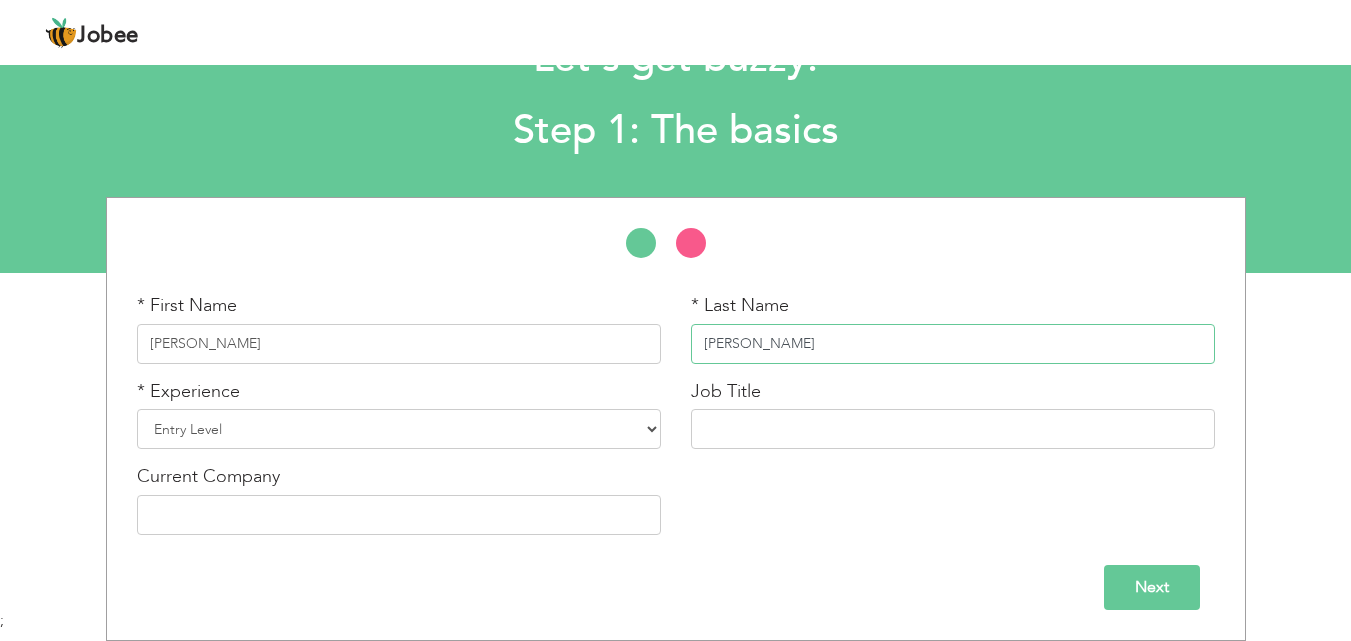 type on "[PERSON_NAME]" 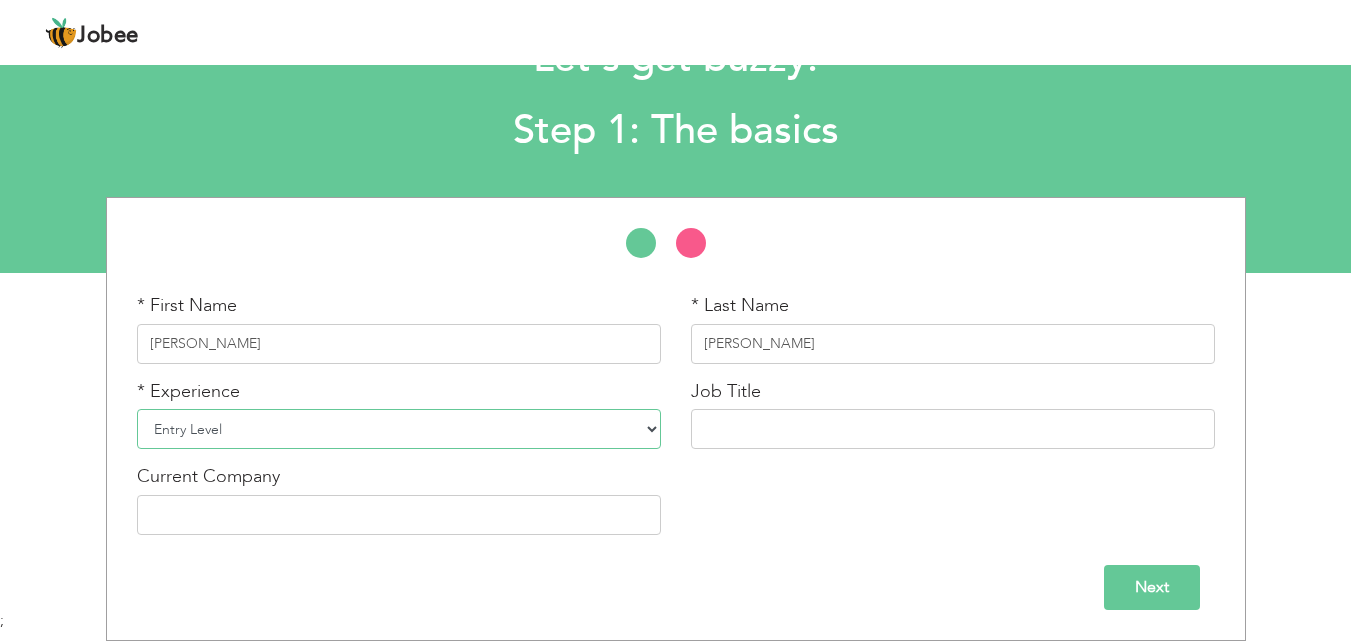 click on "Entry Level
Less than 1 Year
1 Year
2 Years
3 Years
4 Years
5 Years
6 Years
7 Years
8 Years
9 Years
10 Years
11 Years
12 Years
13 Years
14 Years
15 Years
16 Years
17 Years
18 Years
19 Years
20 Years
21 Years
22 Years
23 Years
24 Years
25 Years
26 Years
27 Years
28 Years
29 Years
30 Years
31 Years
32 Years
33 Years
34 Years
35 Years
More than 35 Years" at bounding box center (399, 429) 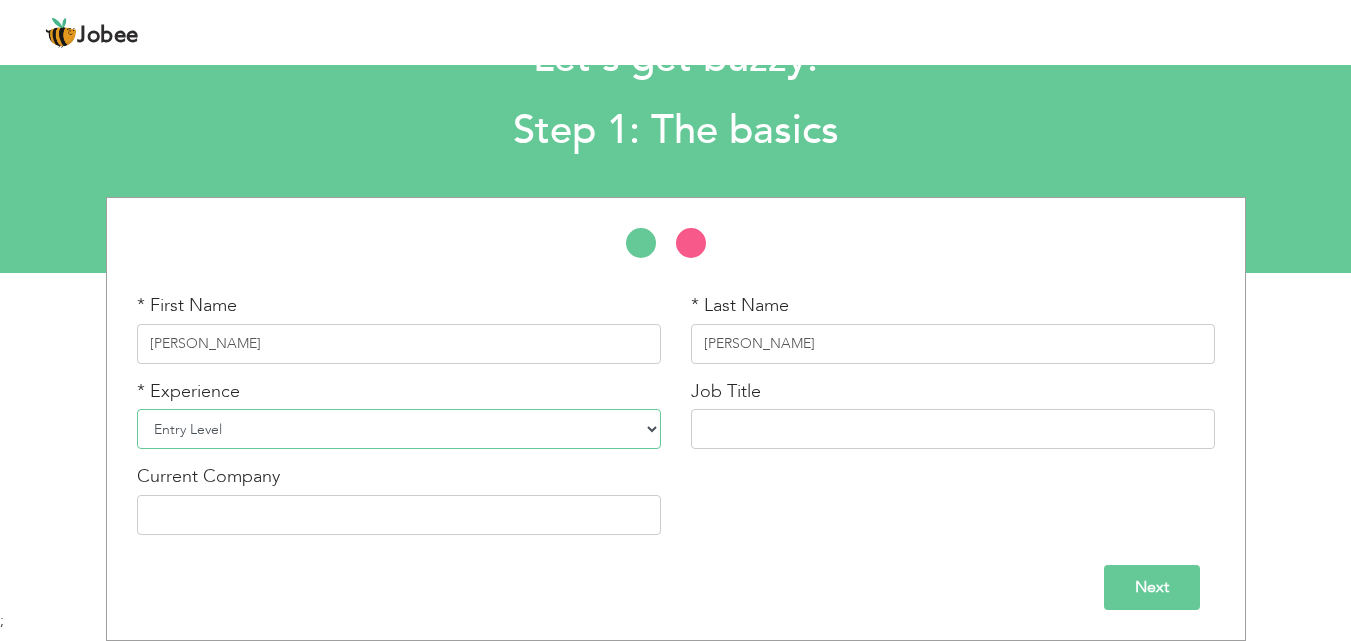select on "26" 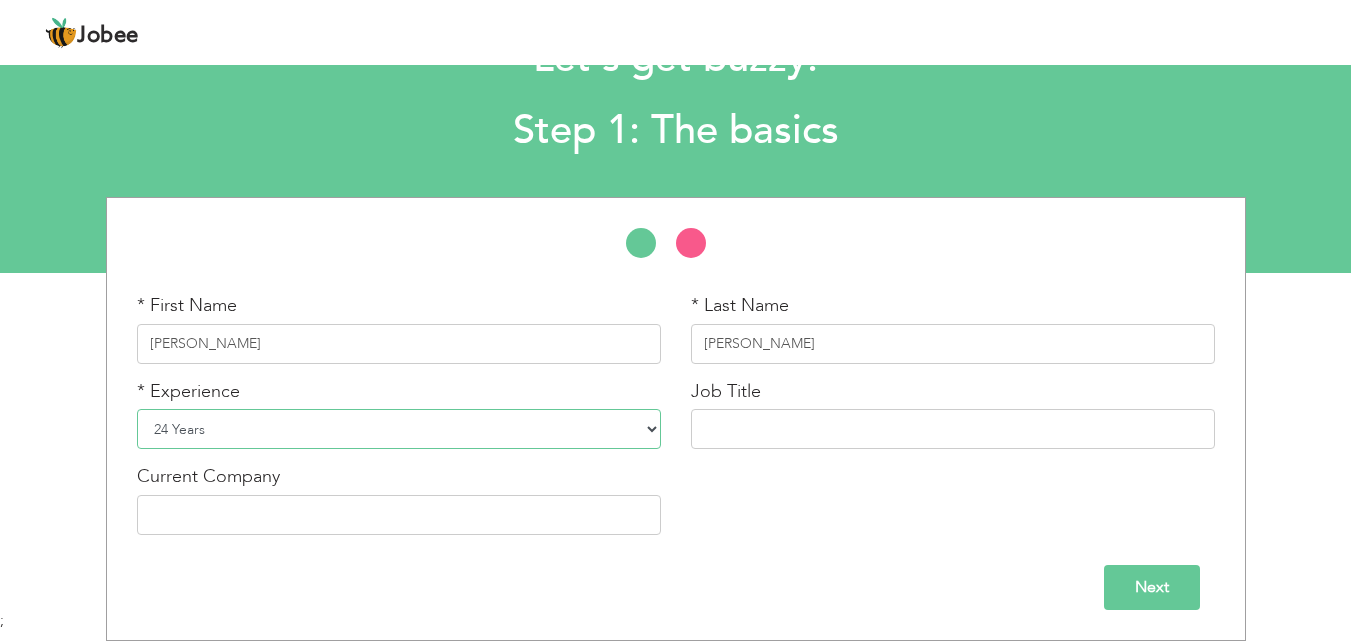 click on "Entry Level
Less than 1 Year
1 Year
2 Years
3 Years
4 Years
5 Years
6 Years
7 Years
8 Years
9 Years
10 Years
11 Years
12 Years
13 Years
14 Years
15 Years
16 Years
17 Years
18 Years
19 Years
20 Years
21 Years
22 Years
23 Years
24 Years
25 Years
26 Years
27 Years
28 Years
29 Years
30 Years
31 Years
32 Years
33 Years
34 Years
35 Years
More than 35 Years" at bounding box center (399, 429) 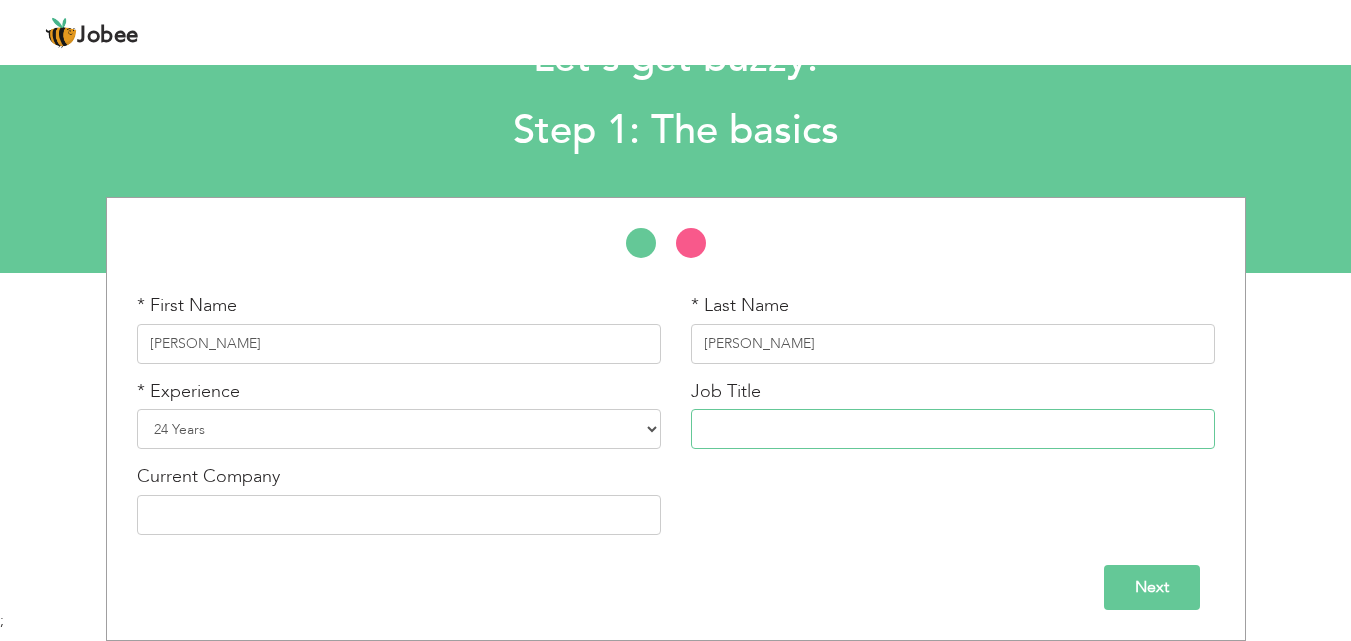 click at bounding box center (953, 429) 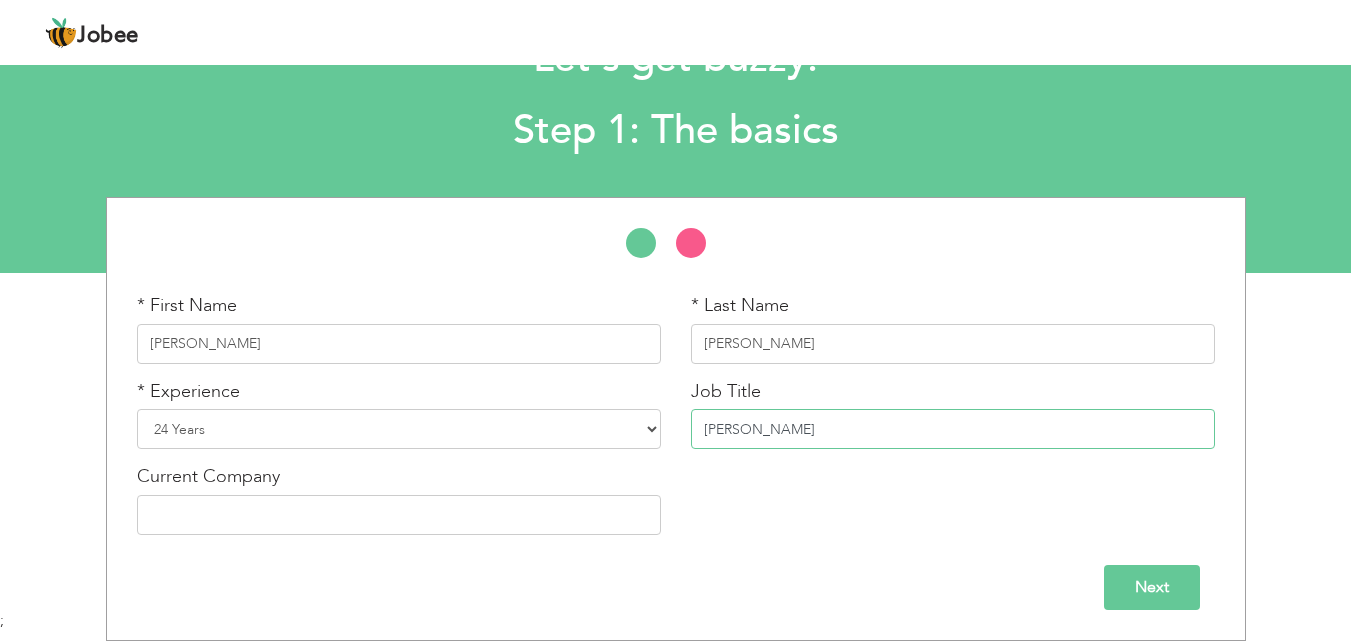 type on "[PERSON_NAME]" 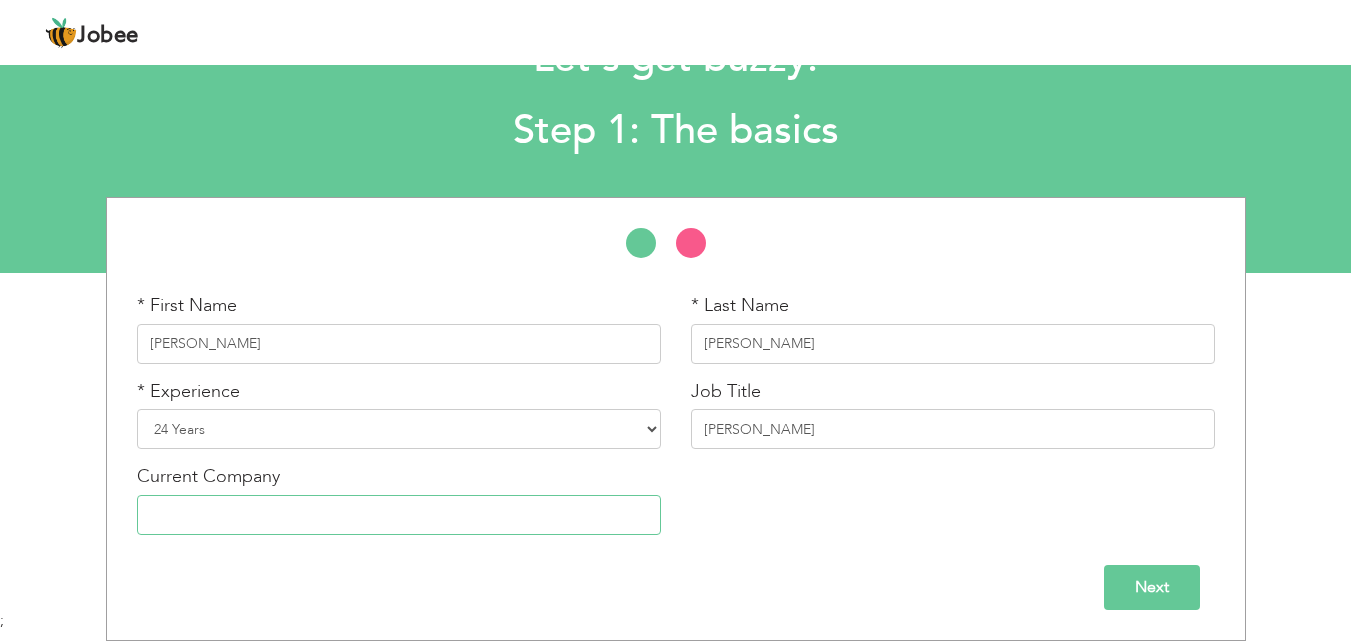 click at bounding box center (399, 515) 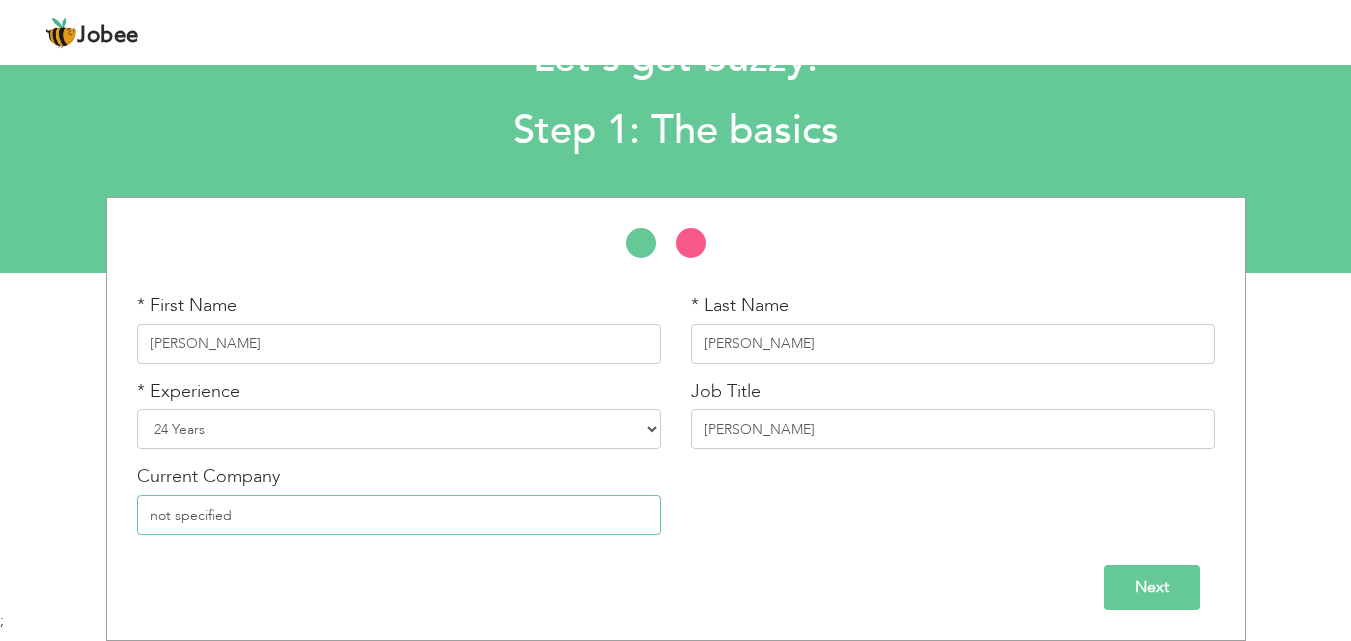 type on "not specified" 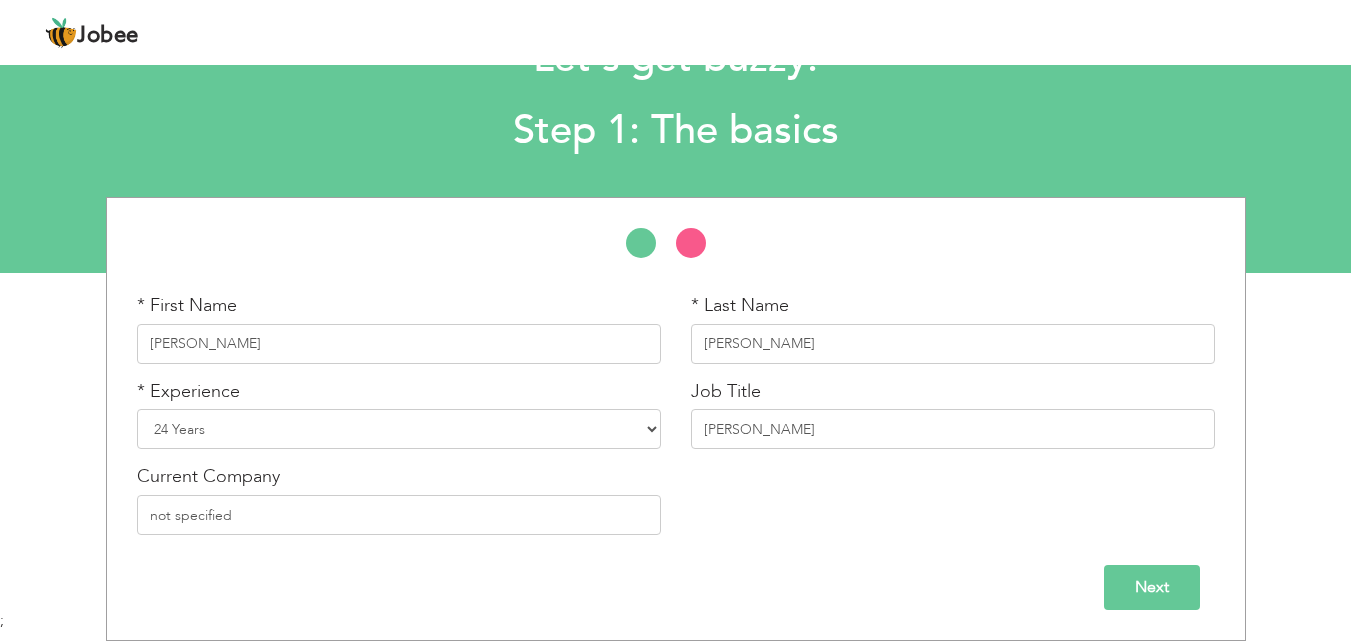 click on "Next" at bounding box center (1152, 587) 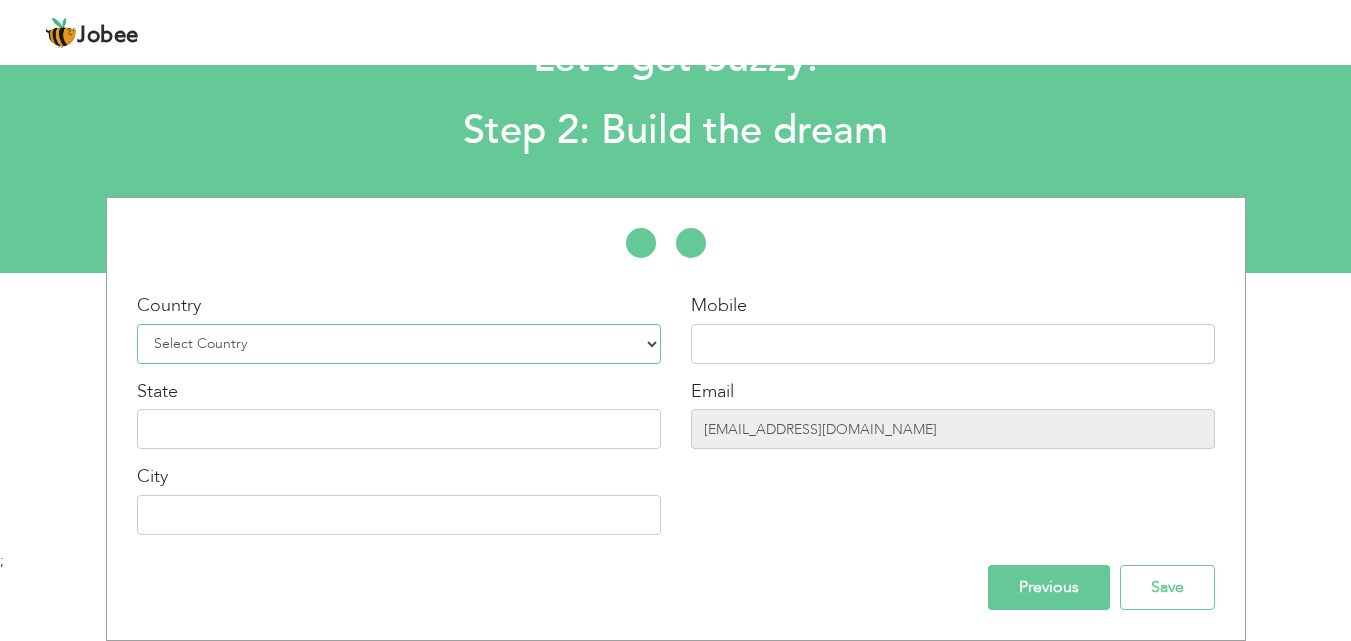 click on "Select Country
Afghanistan
Albania
Algeria
American Samoa
Andorra
Angola
Anguilla
Antarctica
Antigua and Barbuda
Argentina
Armenia
Aruba
Australia
Austria
Azerbaijan
Bahamas
Bahrain
Bangladesh
Barbados
Belarus
Belgium
Belize
Benin
Bermuda
Bhutan
Bolivia
Bosnia-Herzegovina
Botswana
Bouvet Island
Brazil
British Indian Ocean Territory
Brunei Darussalam
Bulgaria
Burkina Faso
Burundi
Cambodia
Cameroon
Canada
Cape Verde
Cayman Islands
Central African Republic
Chad
Chile
China
Christmas Island
Cocos (Keeling) Islands
Colombia
Comoros
Congo
Congo, Dem. Republic
Cook Islands
Costa Rica
Croatia
Cuba
Cyprus
Czech Rep
Denmark
Djibouti
Dominica
Dominican Republic
Ecuador
Egypt
El Salvador
Equatorial Guinea
Eritrea
Estonia
Ethiopia
European Union
Falkland Islands (Malvinas)
Faroe Islands
Fiji
Finland
France
French Guiana
French Southern Territories
Gabon
Gambia
Georgia" at bounding box center (399, 344) 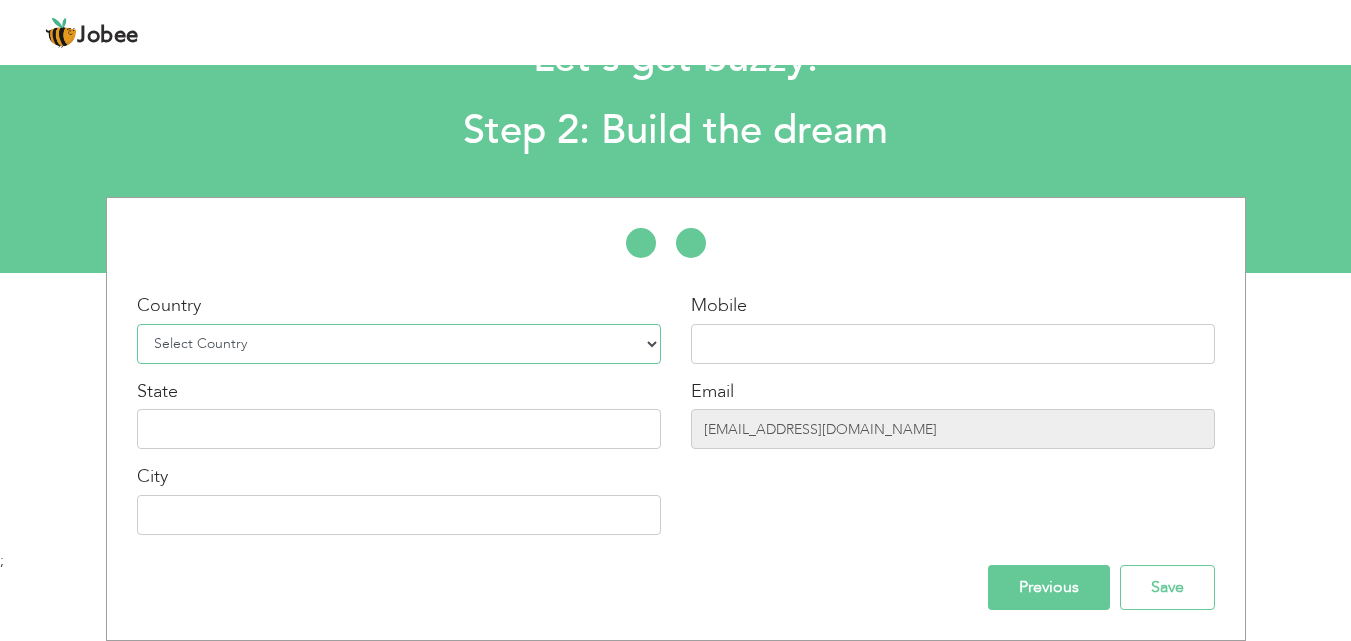 click on "Select Country
Afghanistan
Albania
Algeria
American Samoa
Andorra
Angola
Anguilla
Antarctica
Antigua and Barbuda
Argentina
Armenia
Aruba
Australia
Austria
Azerbaijan
Bahamas
Bahrain
Bangladesh
Barbados
Belarus
Belgium
Belize
Benin
Bermuda
Bhutan
Bolivia
Bosnia-Herzegovina
Botswana
Bouvet Island
Brazil
British Indian Ocean Territory
Brunei Darussalam
Bulgaria
Burkina Faso
Burundi
Cambodia
Cameroon
Canada
Cape Verde
Cayman Islands
Central African Republic
Chad
Chile
China
Christmas Island
Cocos (Keeling) Islands
Colombia
Comoros
Congo
Congo, Dem. Republic
Cook Islands
Costa Rica
Croatia
Cuba
Cyprus
Czech Rep
Denmark
Djibouti
Dominica
Dominican Republic
Ecuador
Egypt
El Salvador
Equatorial Guinea
Eritrea
Estonia
Ethiopia
European Union
Falkland Islands (Malvinas)
Faroe Islands
Fiji
Finland
France
French Guiana
French Southern Territories
Gabon
Gambia
Georgia" at bounding box center [399, 344] 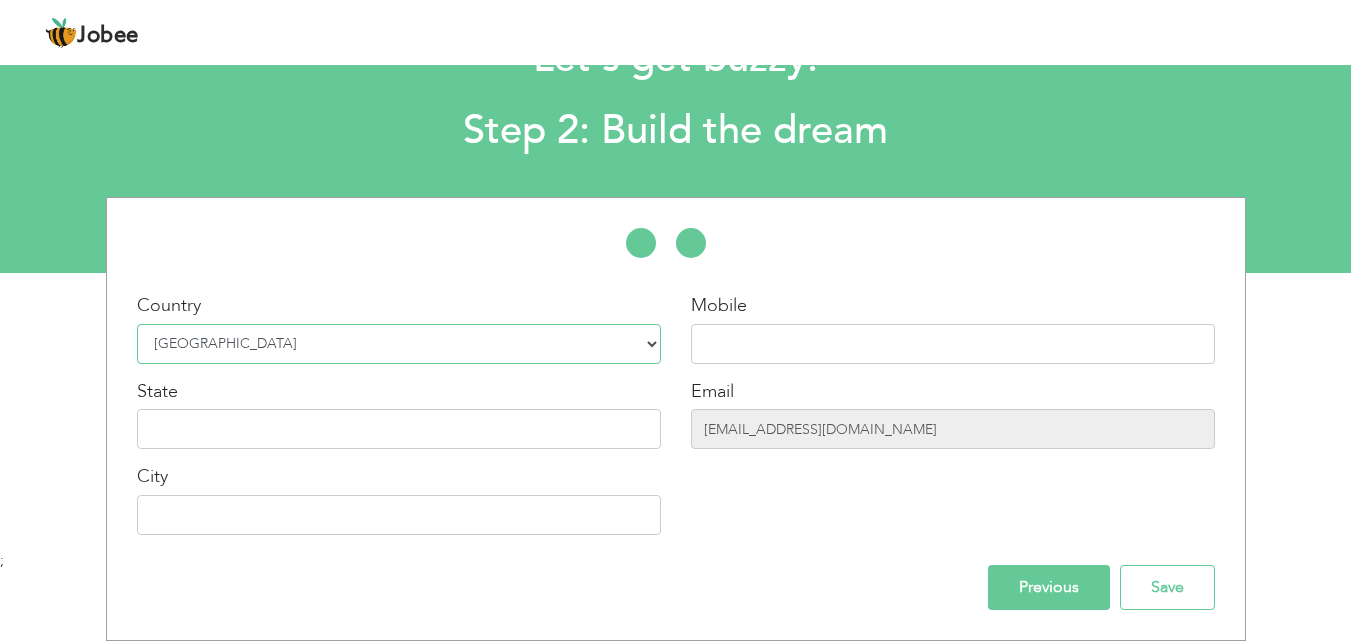 click on "Select Country
Afghanistan
Albania
Algeria
American Samoa
Andorra
Angola
Anguilla
Antarctica
Antigua and Barbuda
Argentina
Armenia
Aruba
Australia
Austria
Azerbaijan
Bahamas
Bahrain
Bangladesh
Barbados
Belarus
Belgium
Belize
Benin
Bermuda
Bhutan
Bolivia
Bosnia-Herzegovina
Botswana
Bouvet Island
Brazil
British Indian Ocean Territory
Brunei Darussalam
Bulgaria
Burkina Faso
Burundi
Cambodia
Cameroon
Canada
Cape Verde
Cayman Islands
Central African Republic
Chad
Chile
China
Christmas Island
Cocos (Keeling) Islands
Colombia
Comoros
Congo
Congo, Dem. Republic
Cook Islands
Costa Rica
Croatia
Cuba
Cyprus
Czech Rep
Denmark
Djibouti
Dominica
Dominican Republic
Ecuador
Egypt
El Salvador
Equatorial Guinea
Eritrea
Estonia
Ethiopia
European Union
Falkland Islands (Malvinas)
Faroe Islands
Fiji
Finland
France
French Guiana
French Southern Territories
Gabon
Gambia
Georgia" at bounding box center (399, 344) 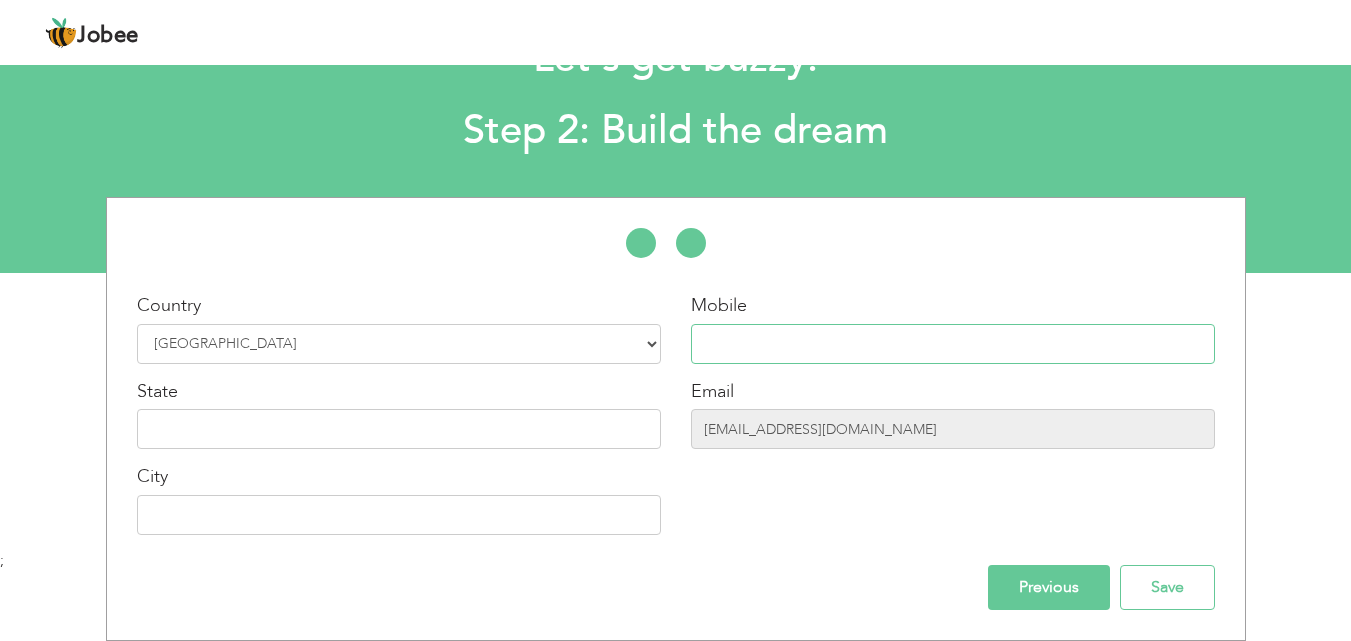 click at bounding box center [953, 344] 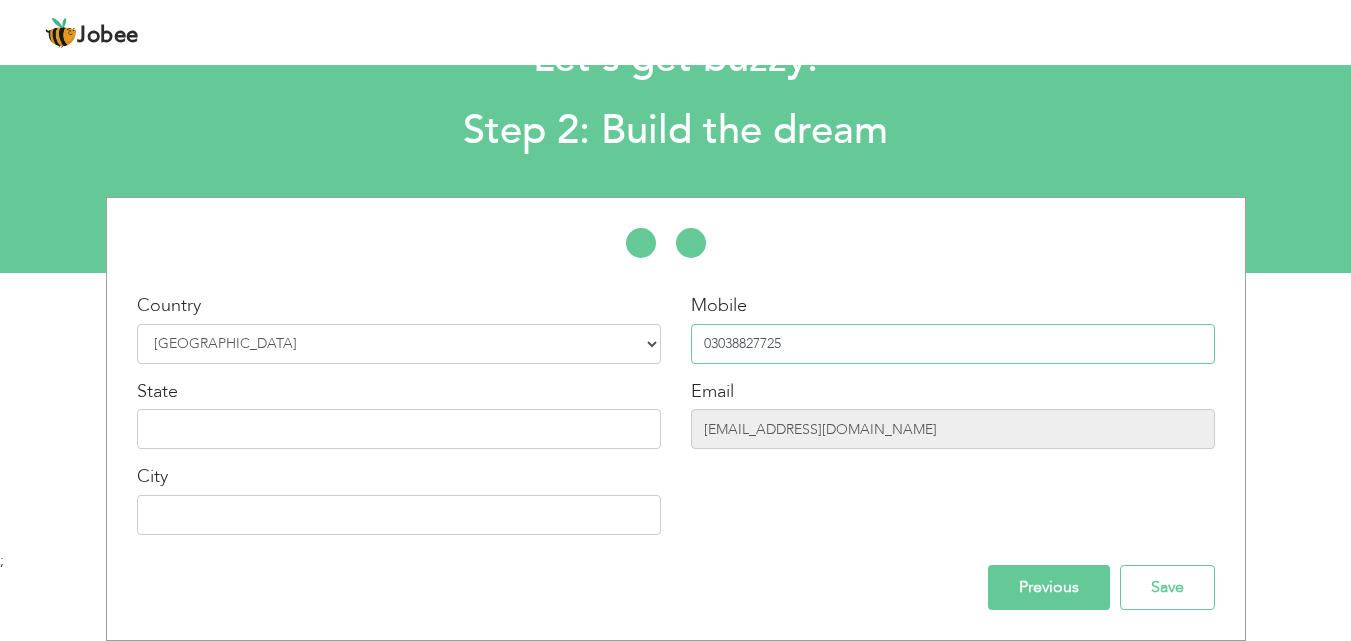 type on "03038827725" 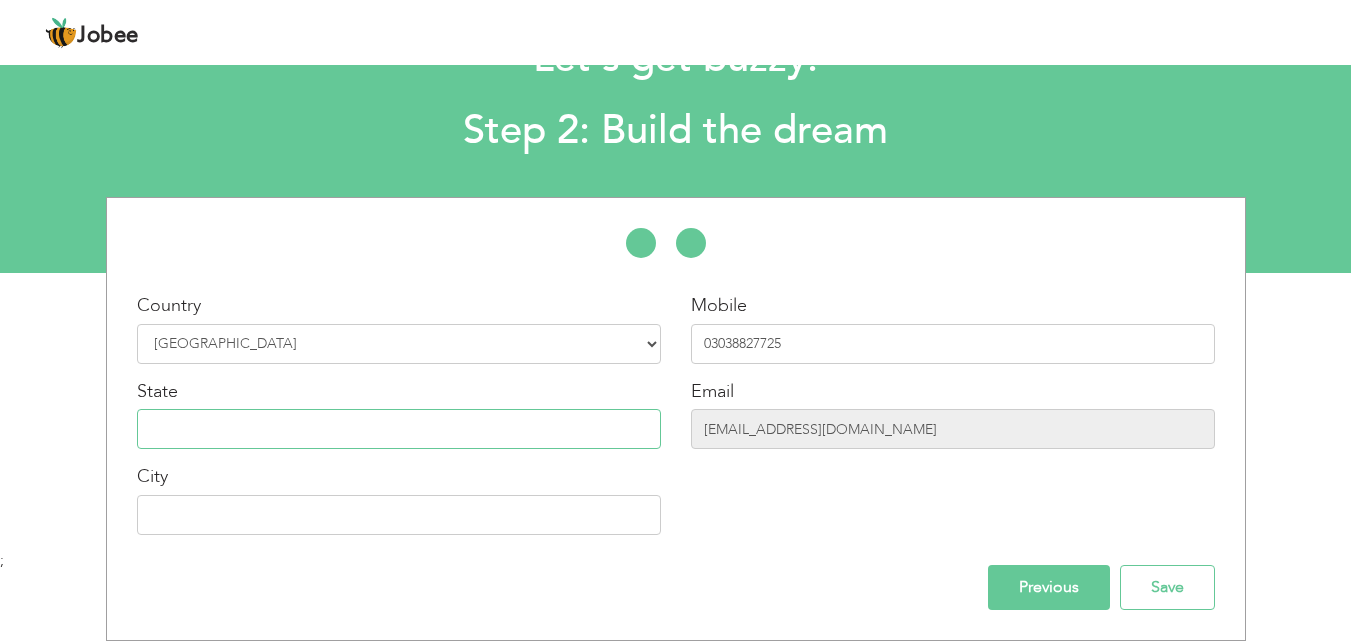 click at bounding box center [399, 429] 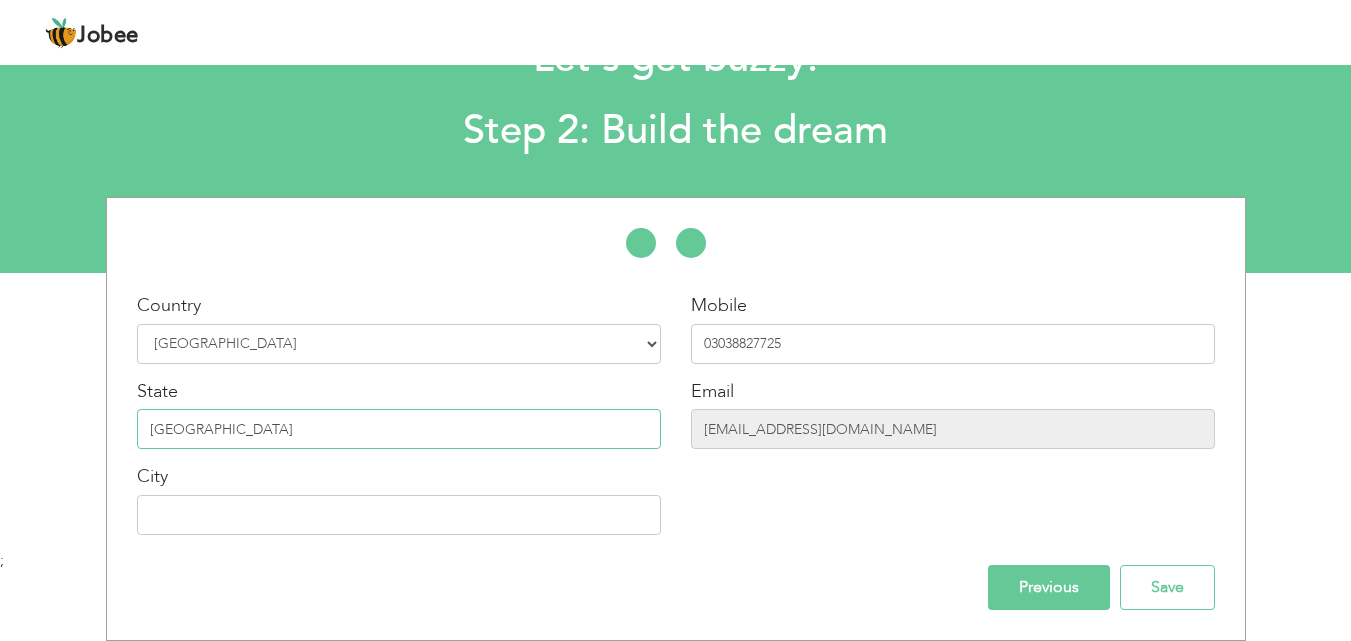 type on "Punjab" 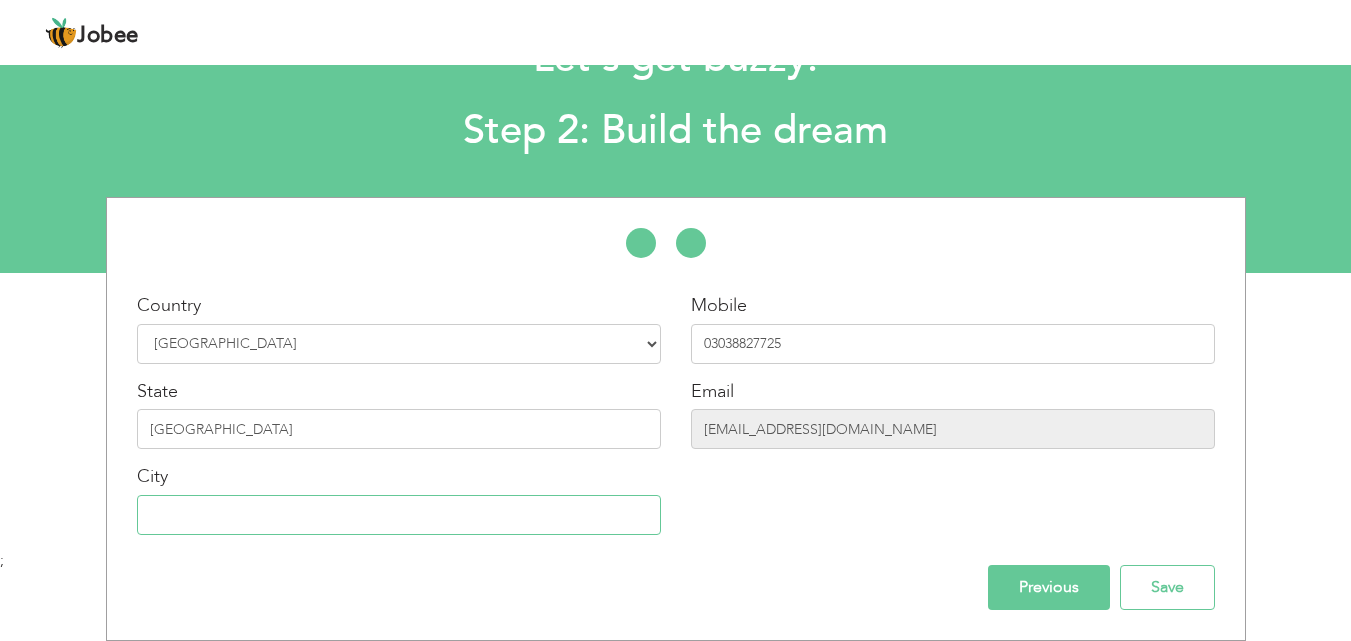 click at bounding box center (399, 515) 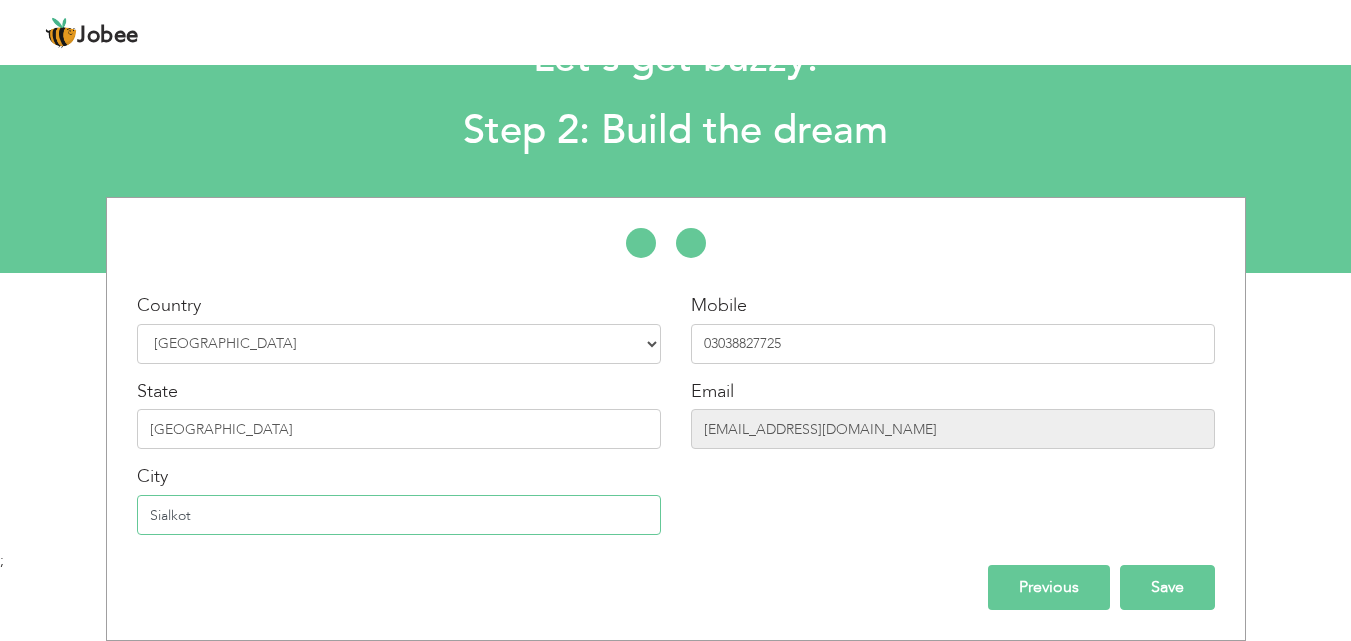 type on "Sialkot" 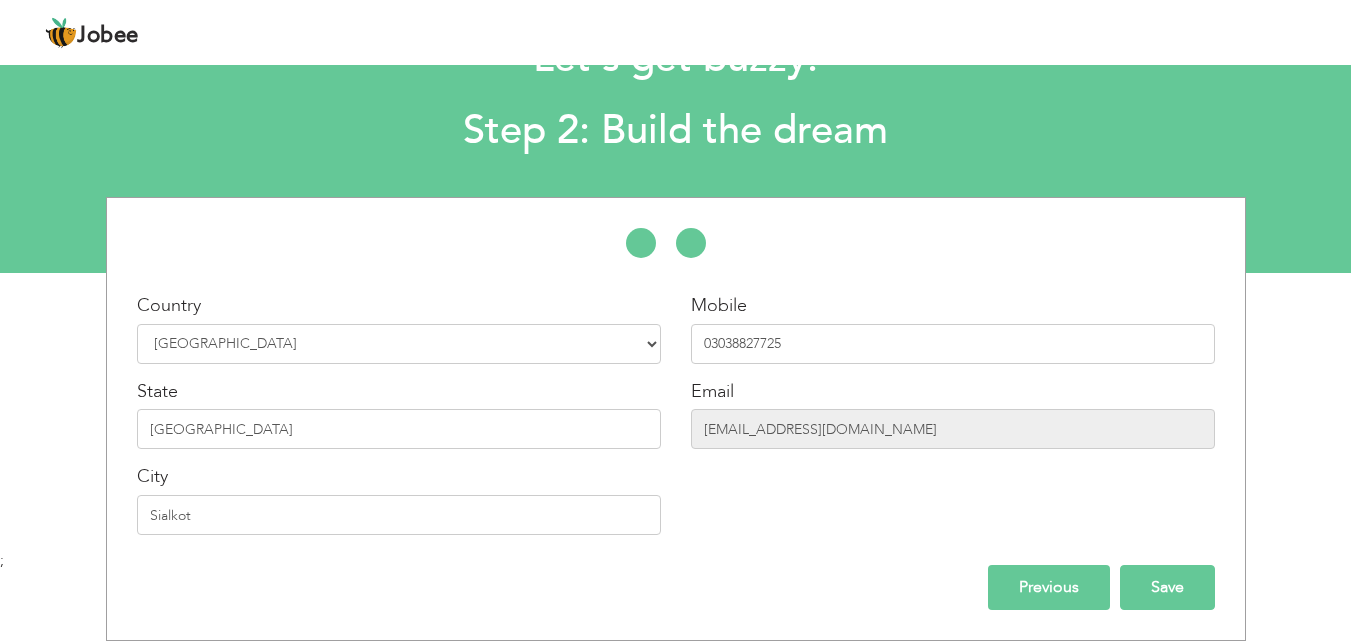 click on "Save" at bounding box center [1167, 587] 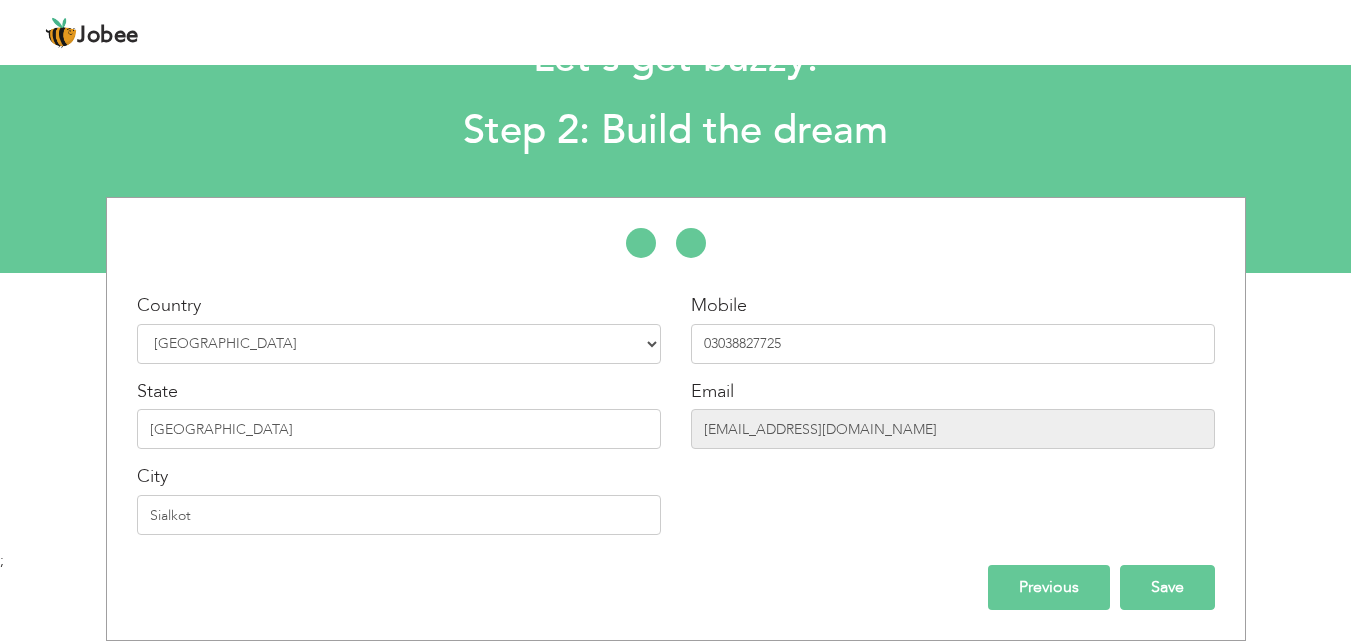 click on "Save" at bounding box center (1167, 587) 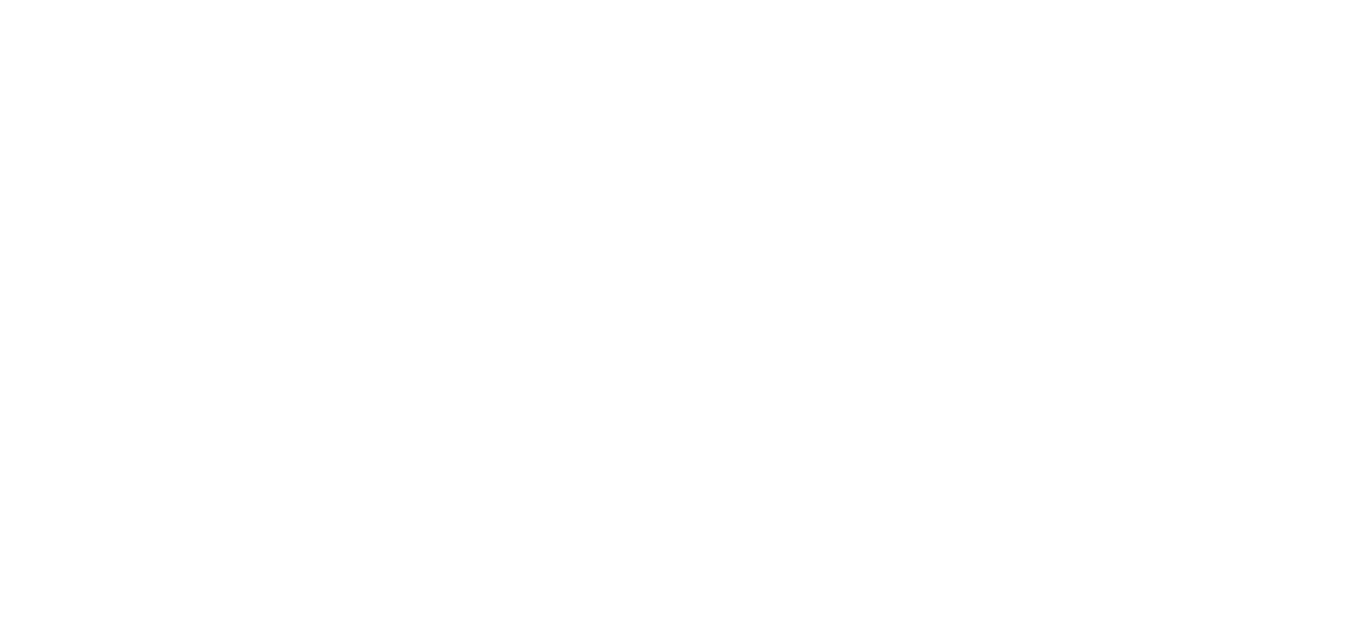 scroll, scrollTop: 0, scrollLeft: 0, axis: both 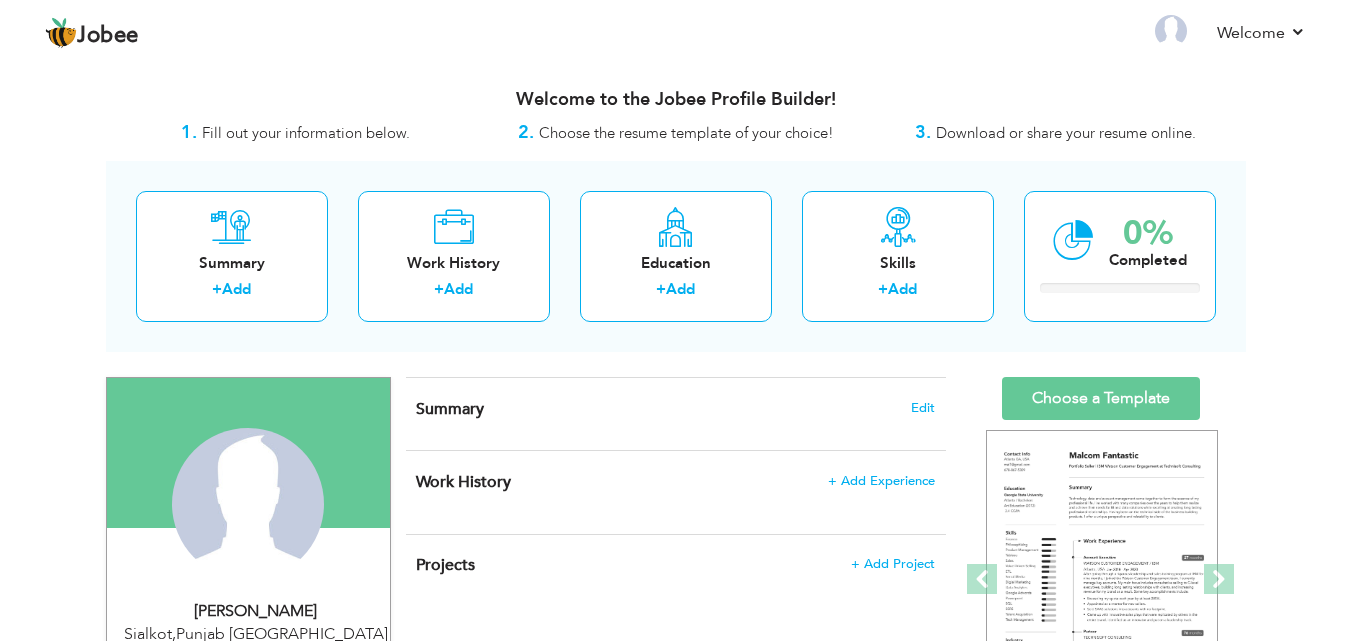 click on "Summary" at bounding box center [450, 409] 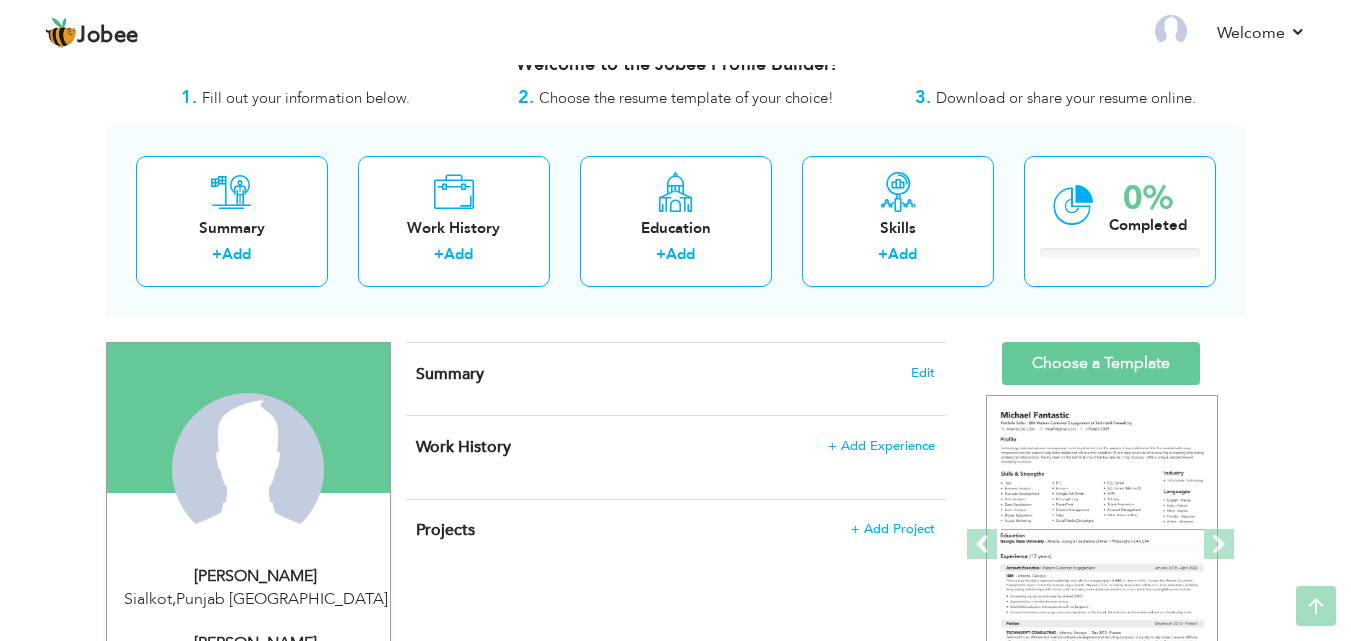 scroll, scrollTop: 0, scrollLeft: 0, axis: both 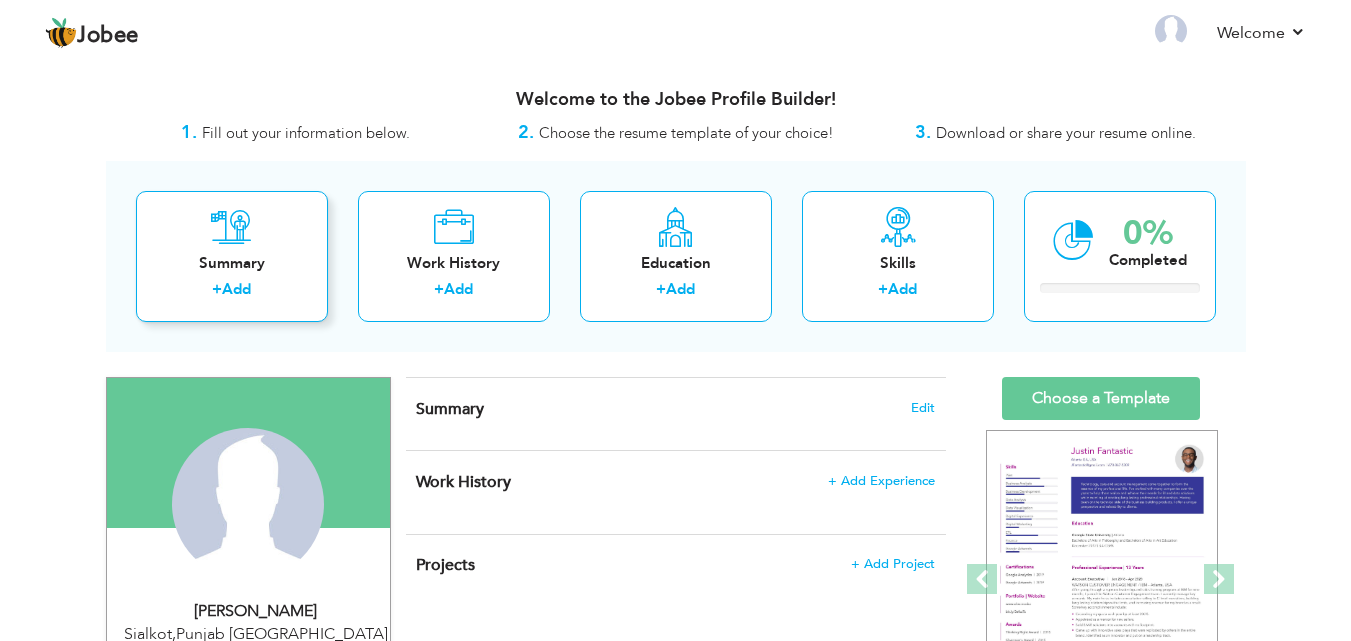 click on "+  Add" at bounding box center [232, 292] 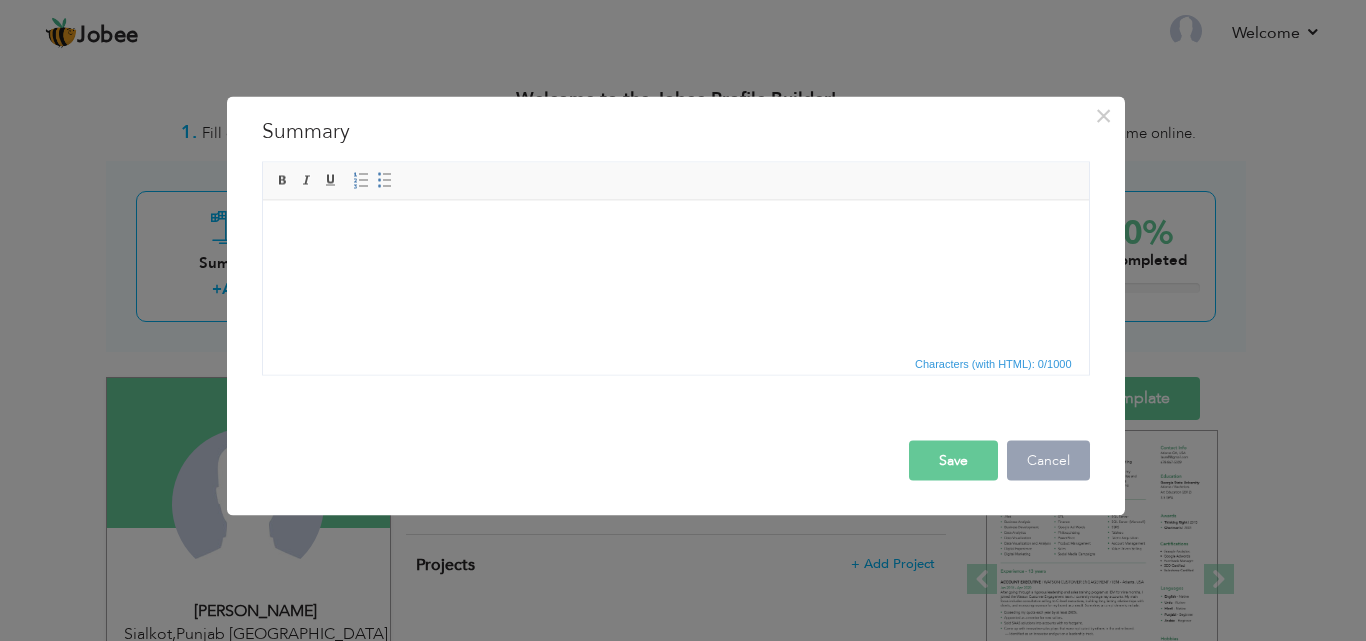 click on "Cancel" at bounding box center (1048, 460) 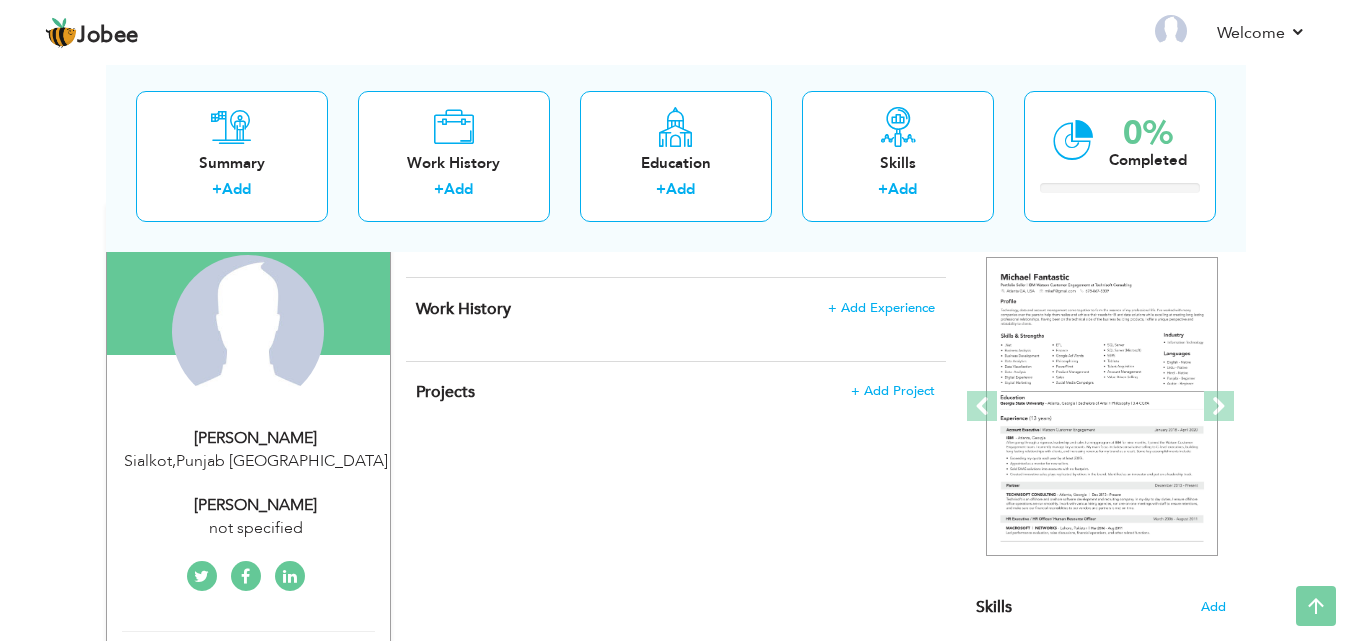 scroll, scrollTop: 0, scrollLeft: 0, axis: both 